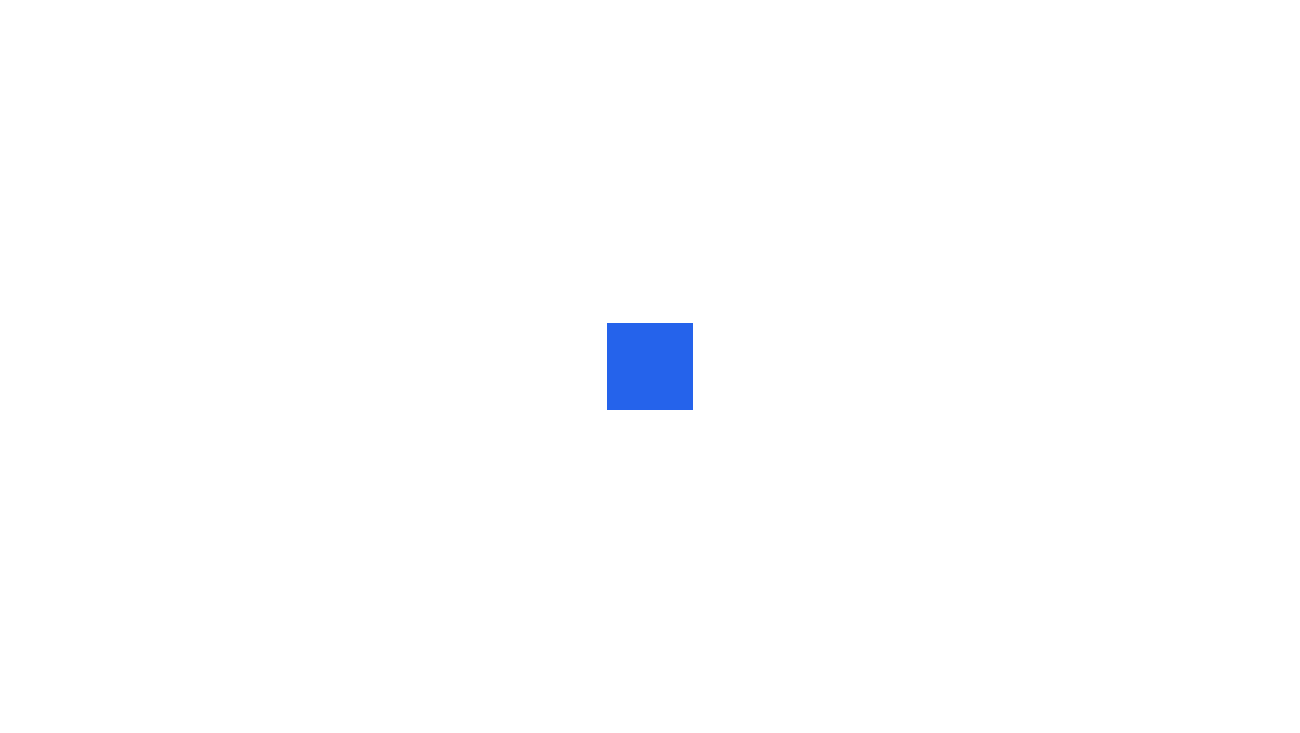 scroll, scrollTop: 0, scrollLeft: 0, axis: both 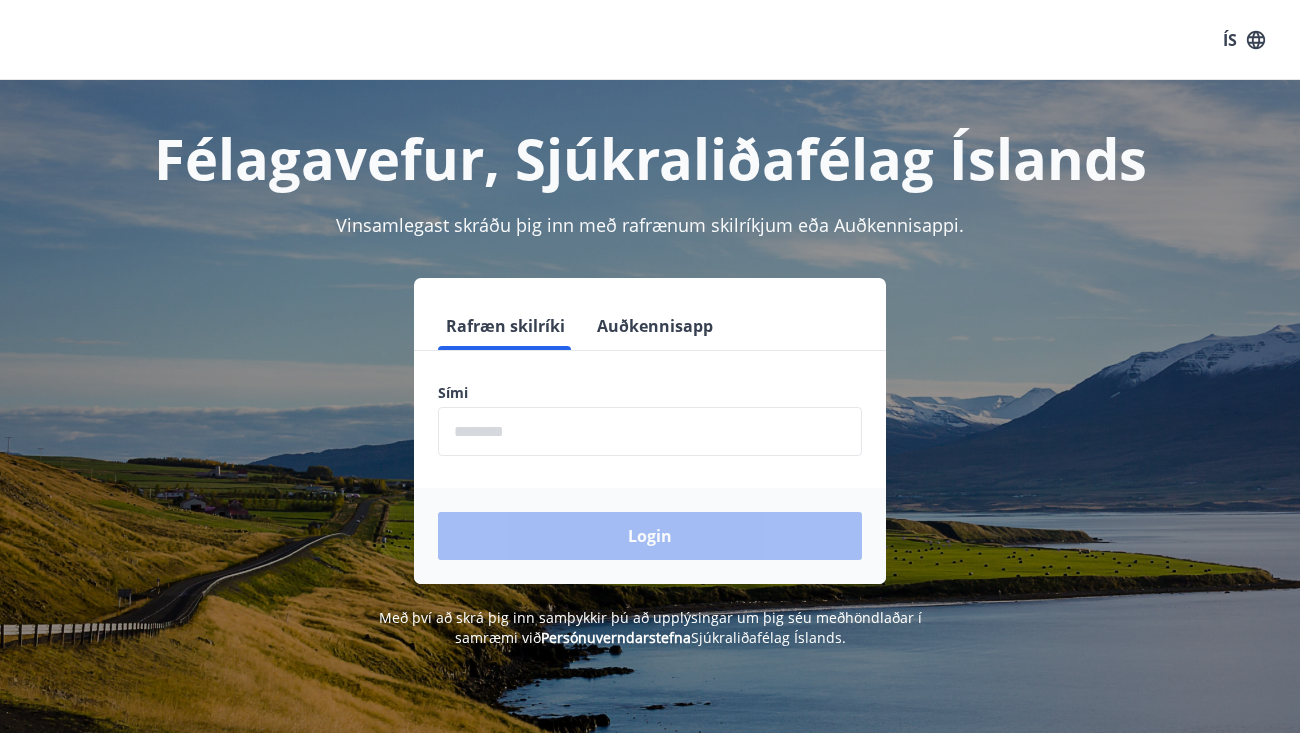 click at bounding box center (650, 431) 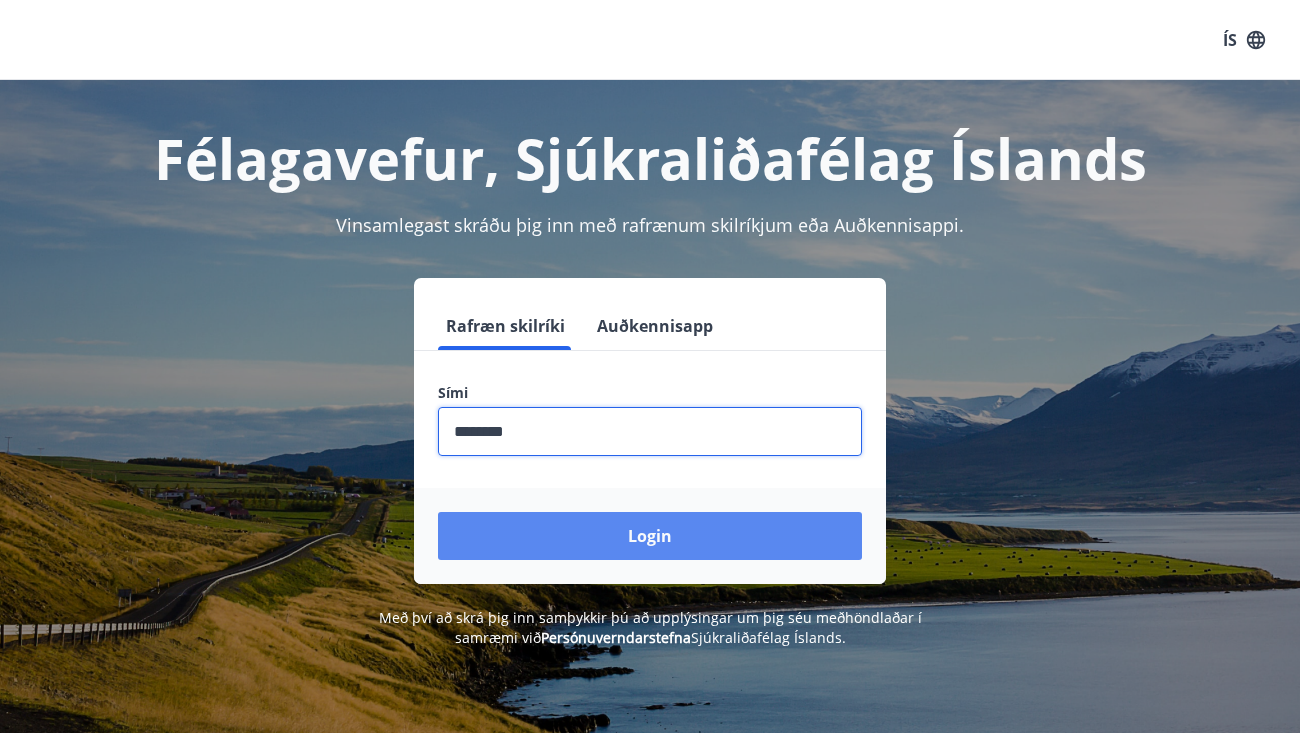 type on "********" 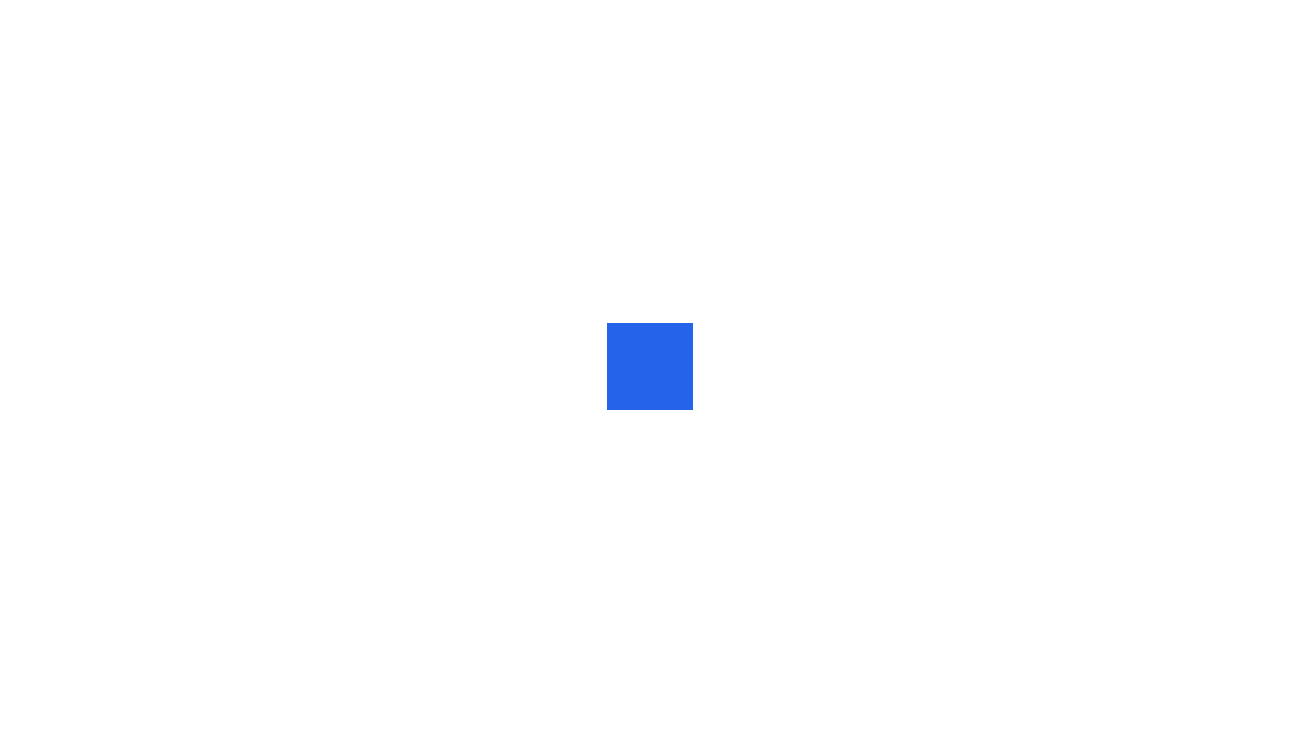 scroll, scrollTop: 0, scrollLeft: 0, axis: both 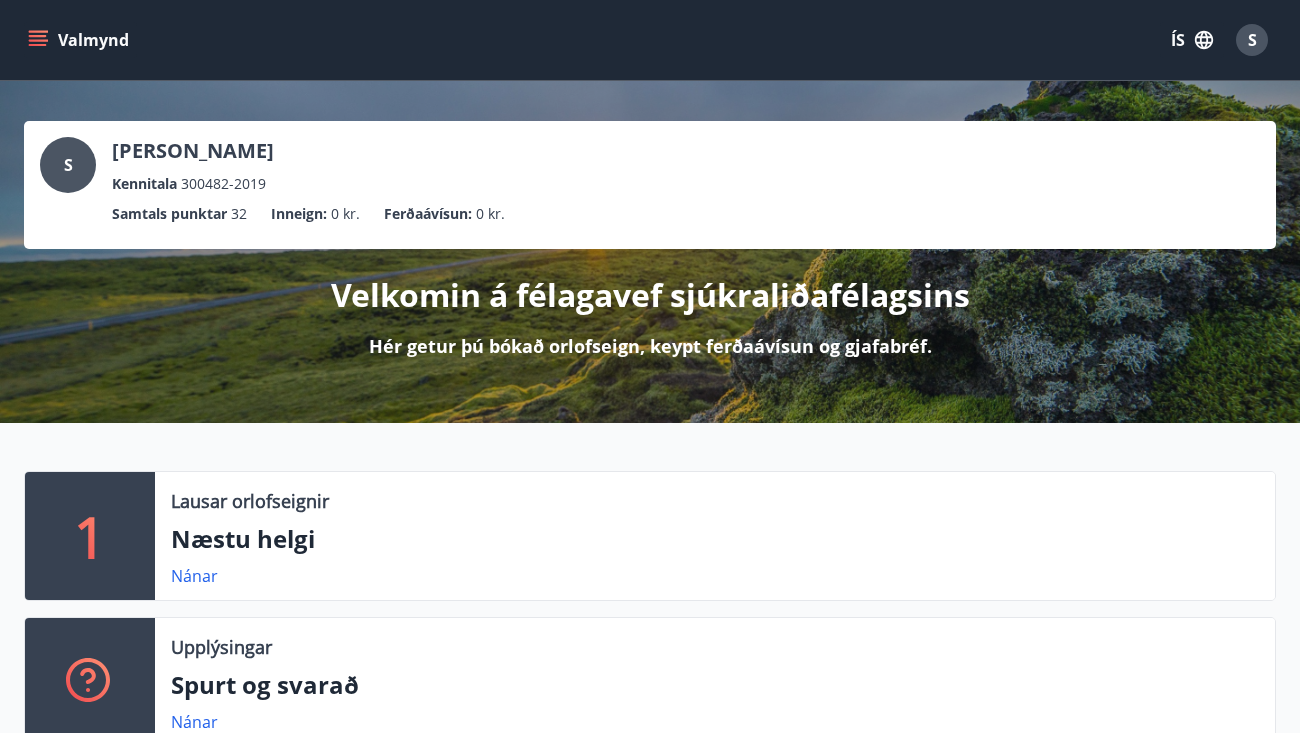 click 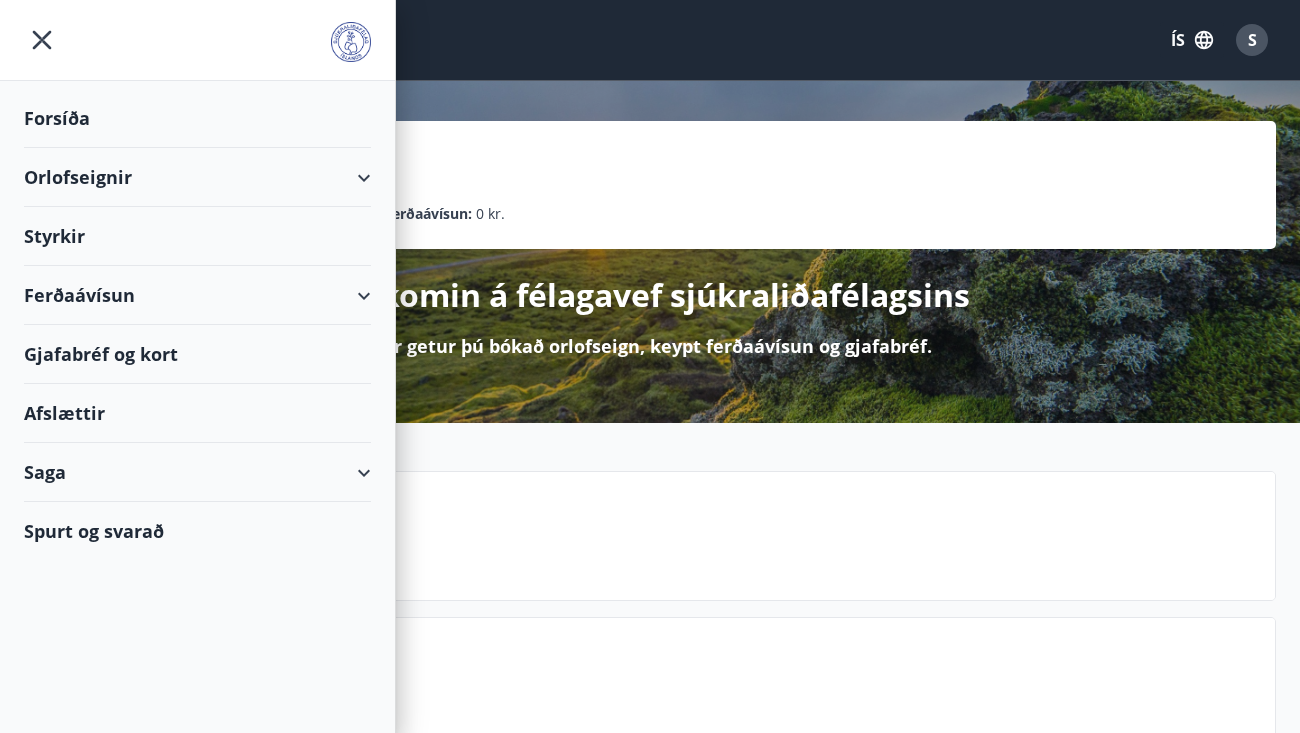 click on "Orlofseignir" at bounding box center [197, 177] 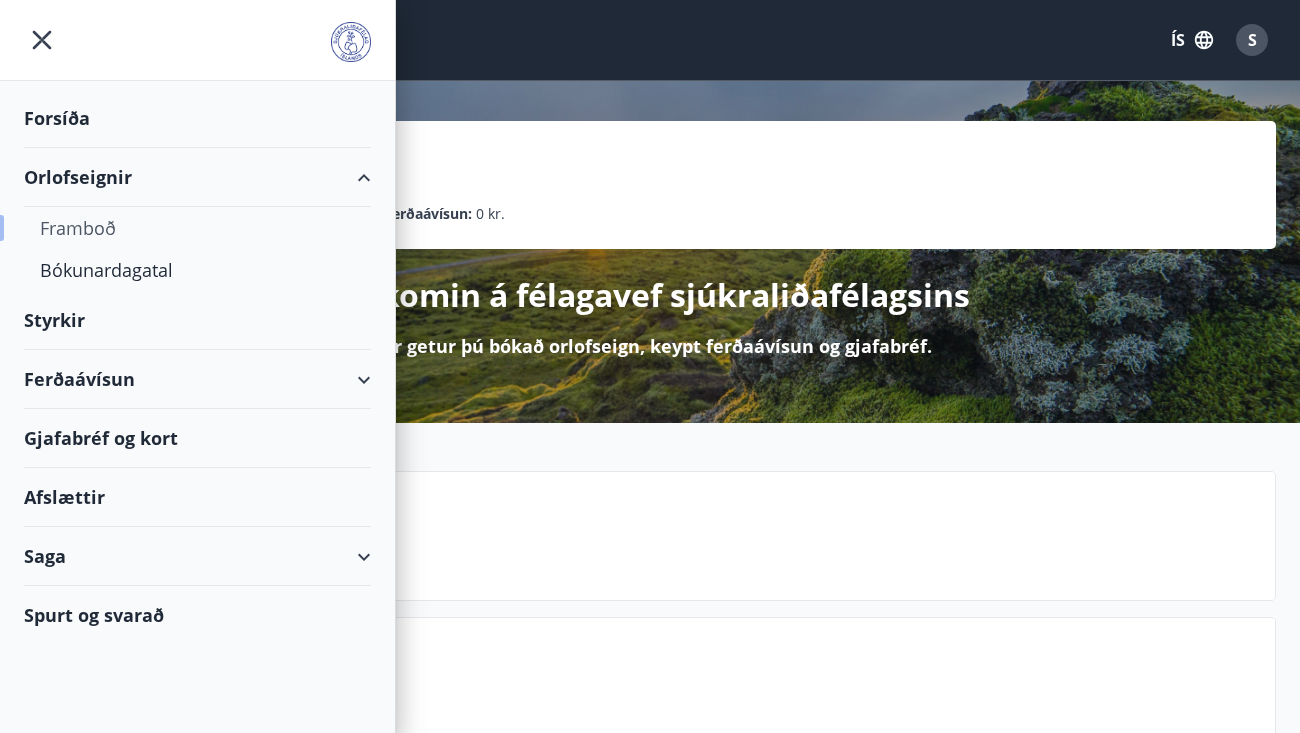 click on "Framboð" at bounding box center [197, 228] 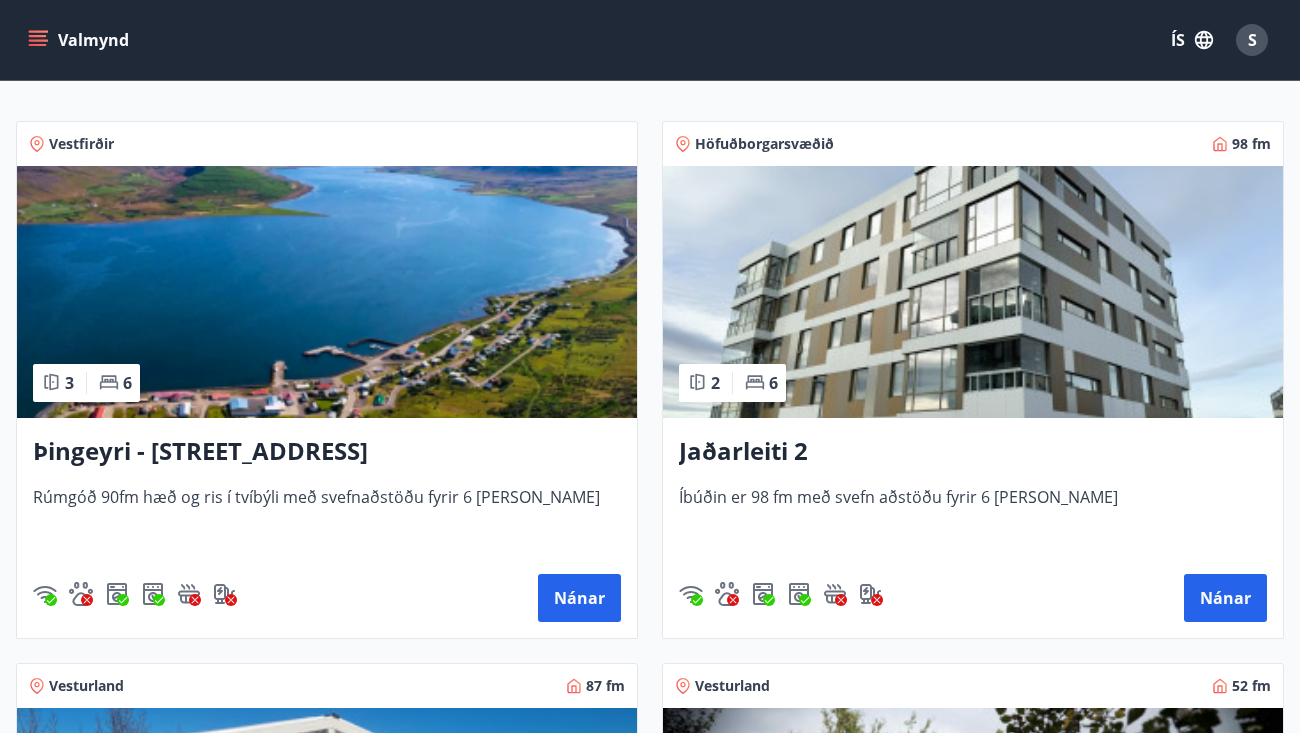 scroll, scrollTop: 325, scrollLeft: 0, axis: vertical 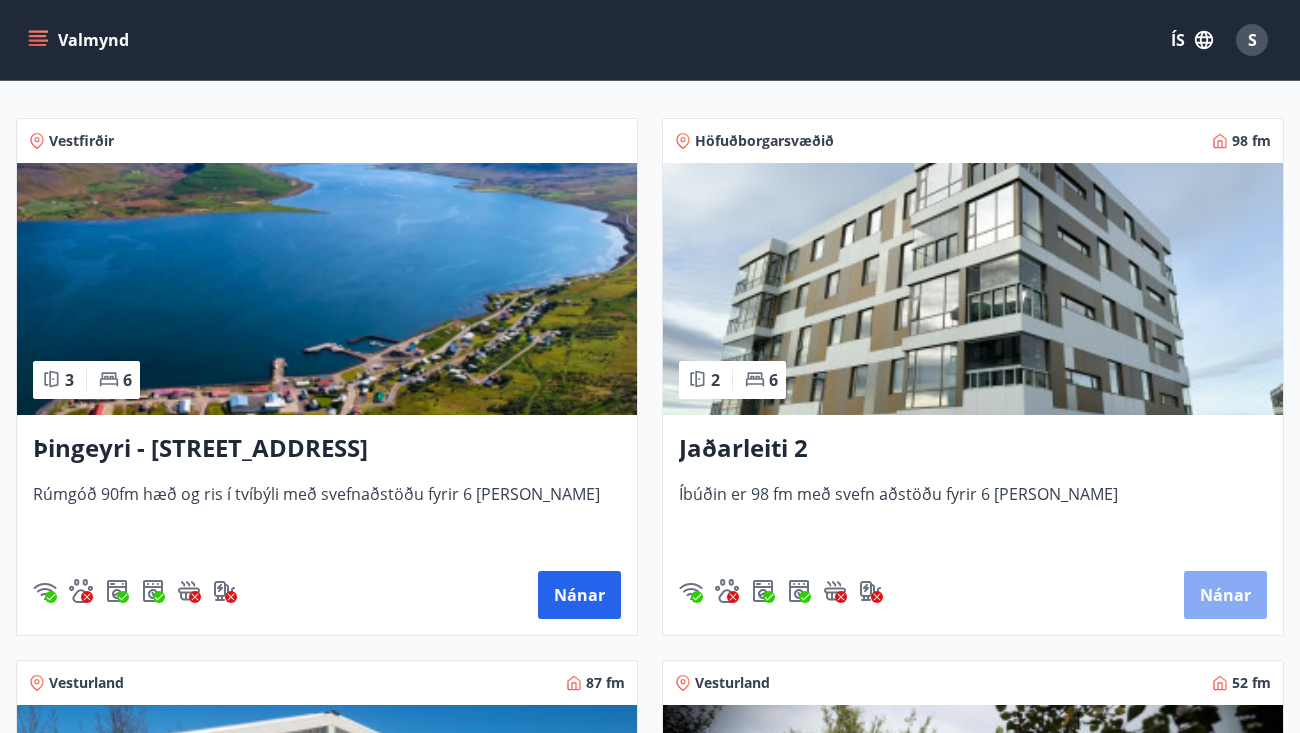 click on "Nánar" at bounding box center [1225, 595] 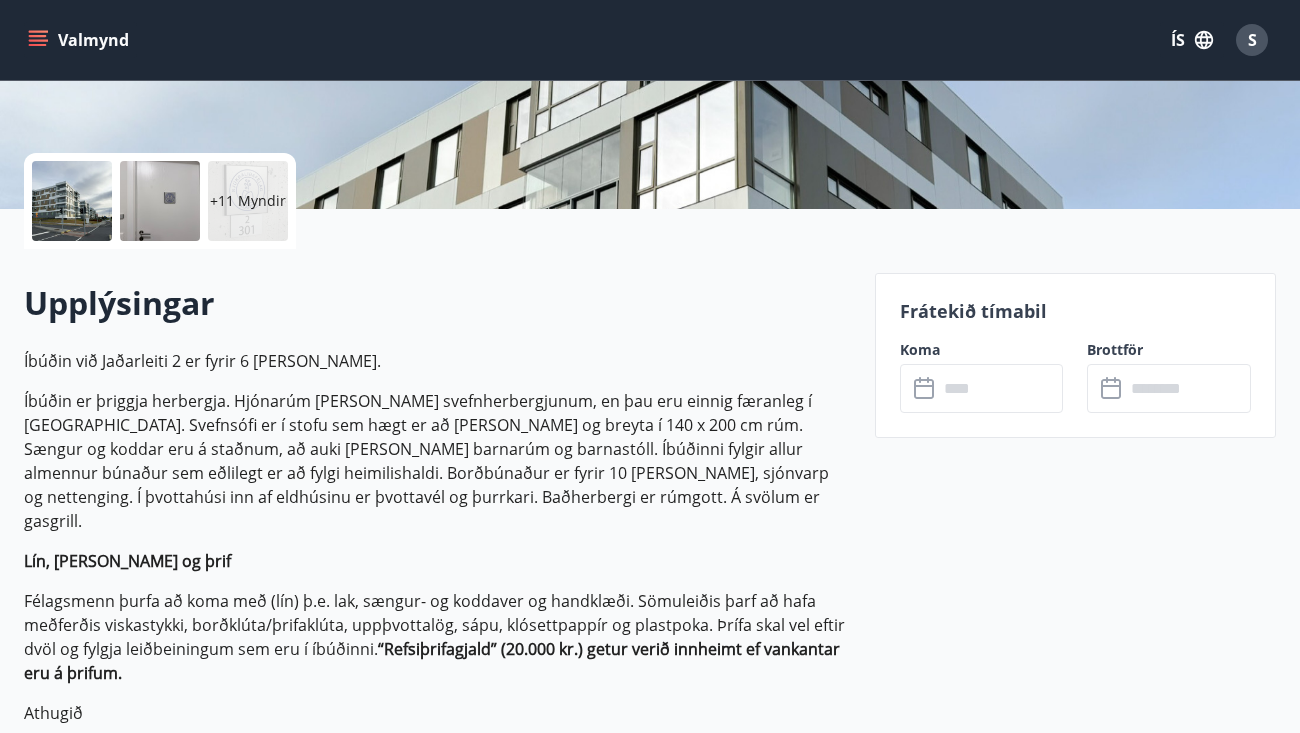 scroll, scrollTop: 394, scrollLeft: 0, axis: vertical 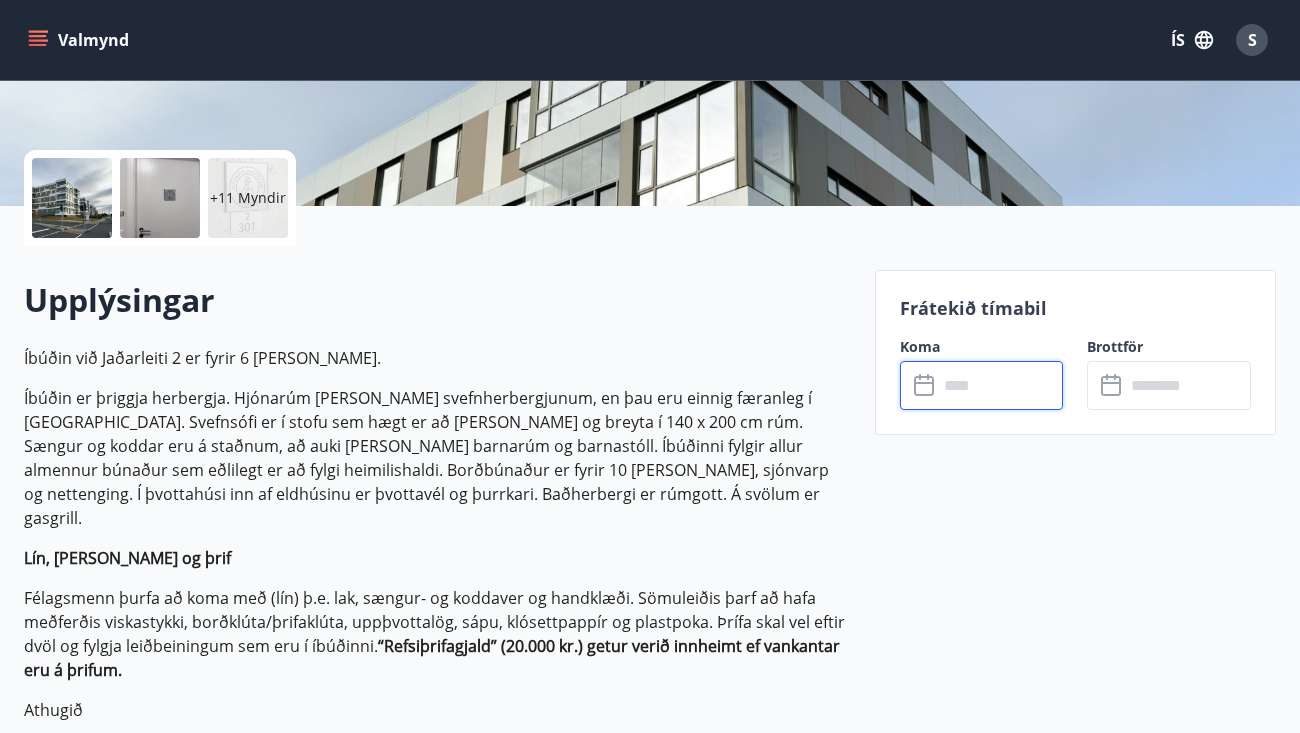 click at bounding box center [1001, 385] 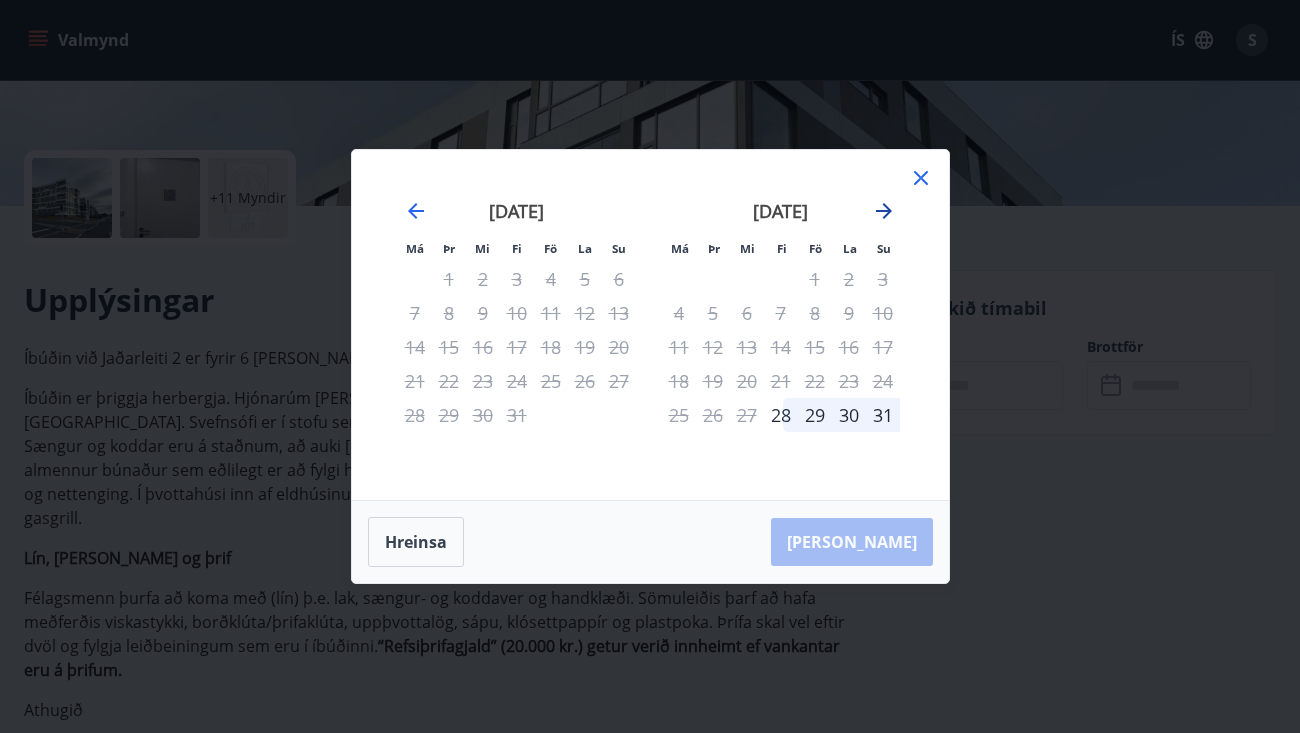 click 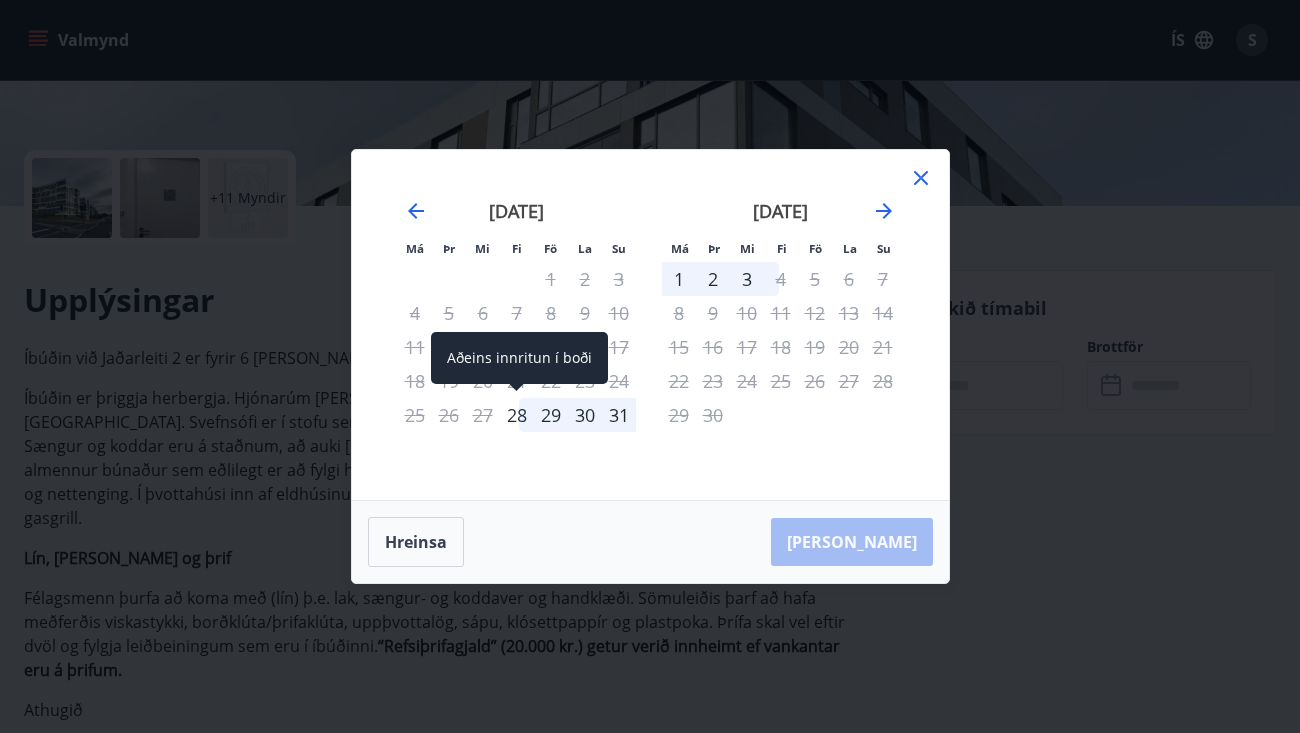 click on "28" at bounding box center [517, 415] 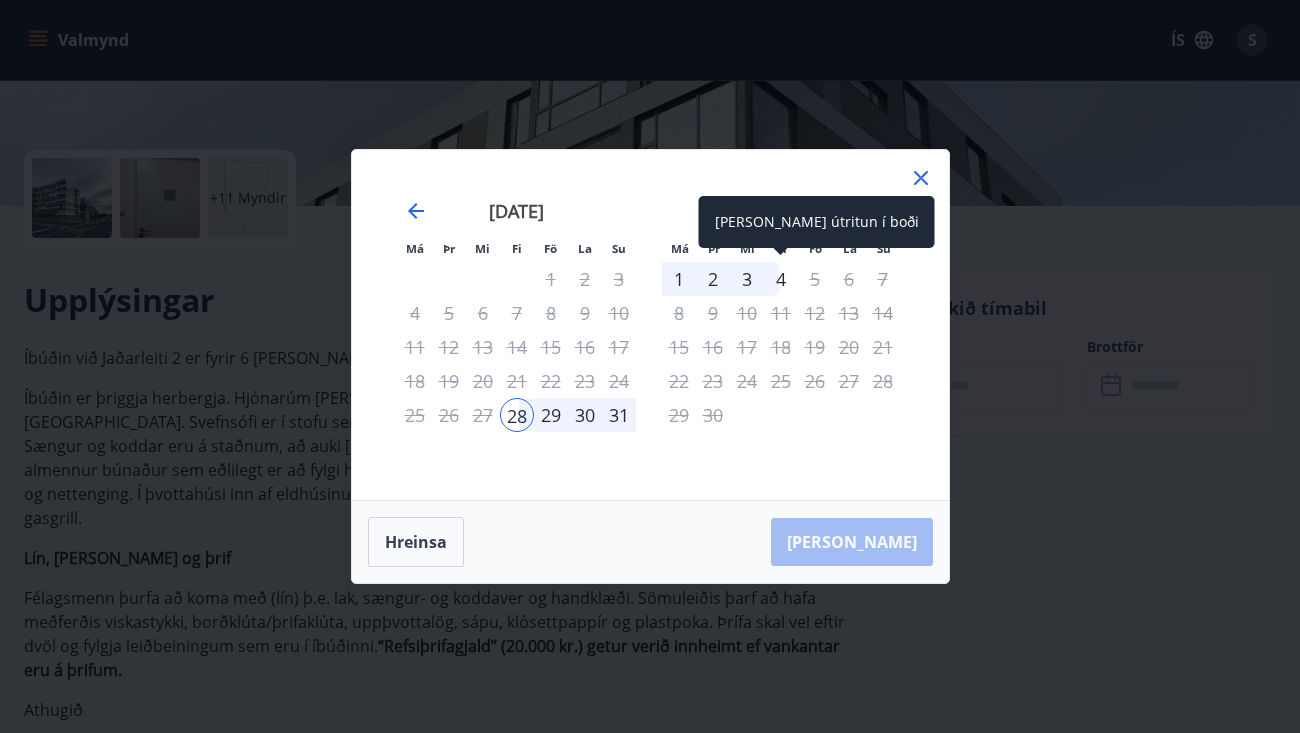 click on "4" at bounding box center [781, 279] 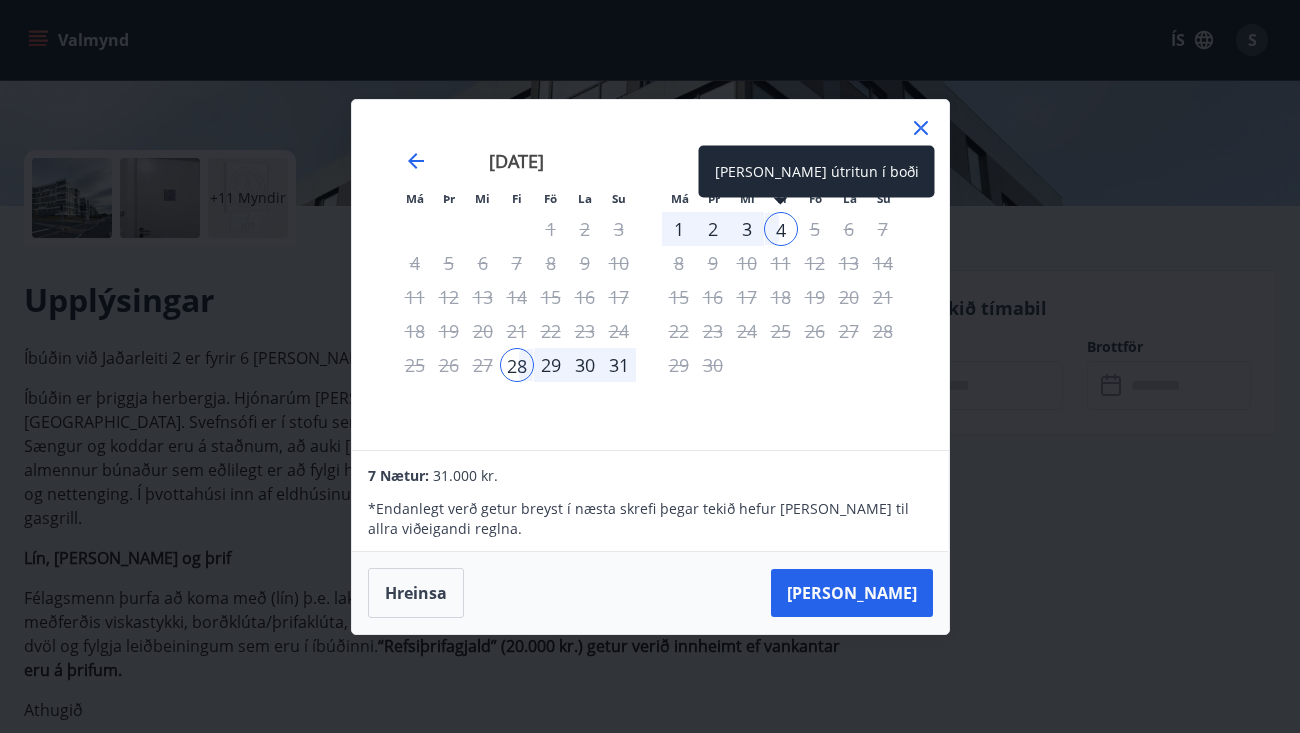 click on "4" at bounding box center [781, 229] 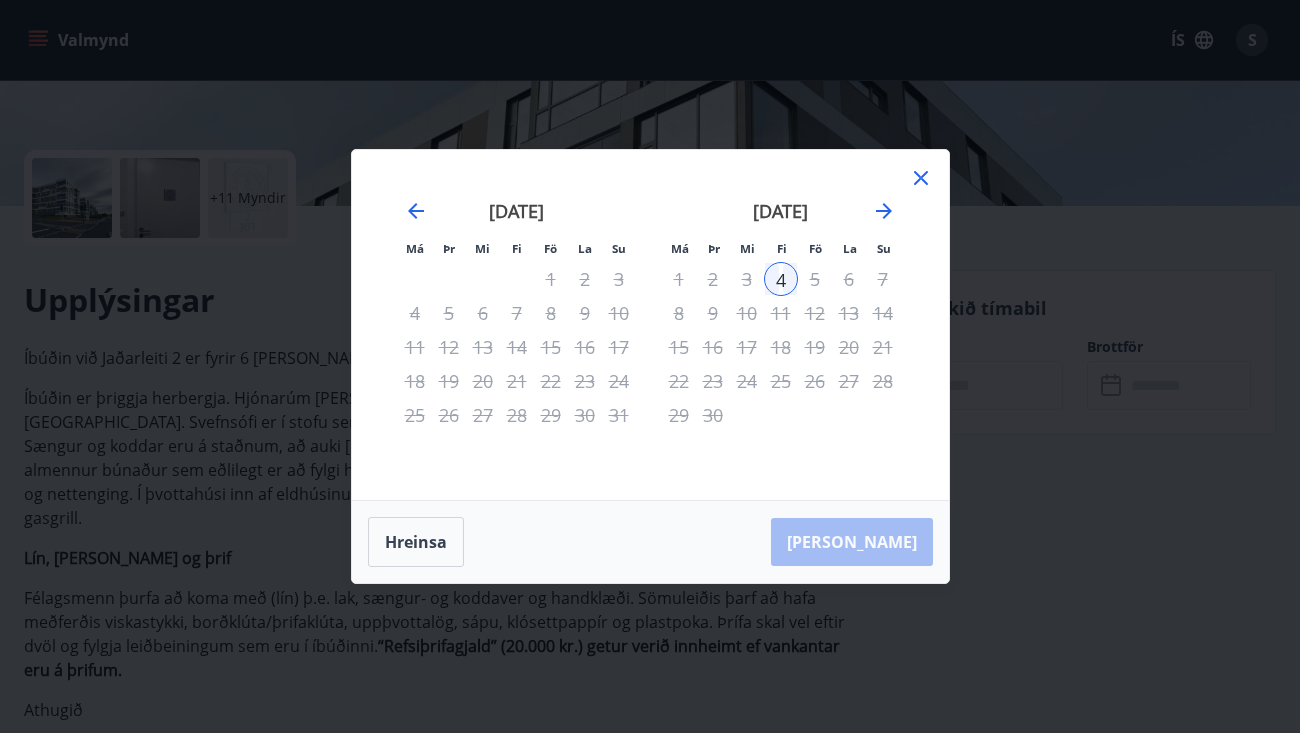 click 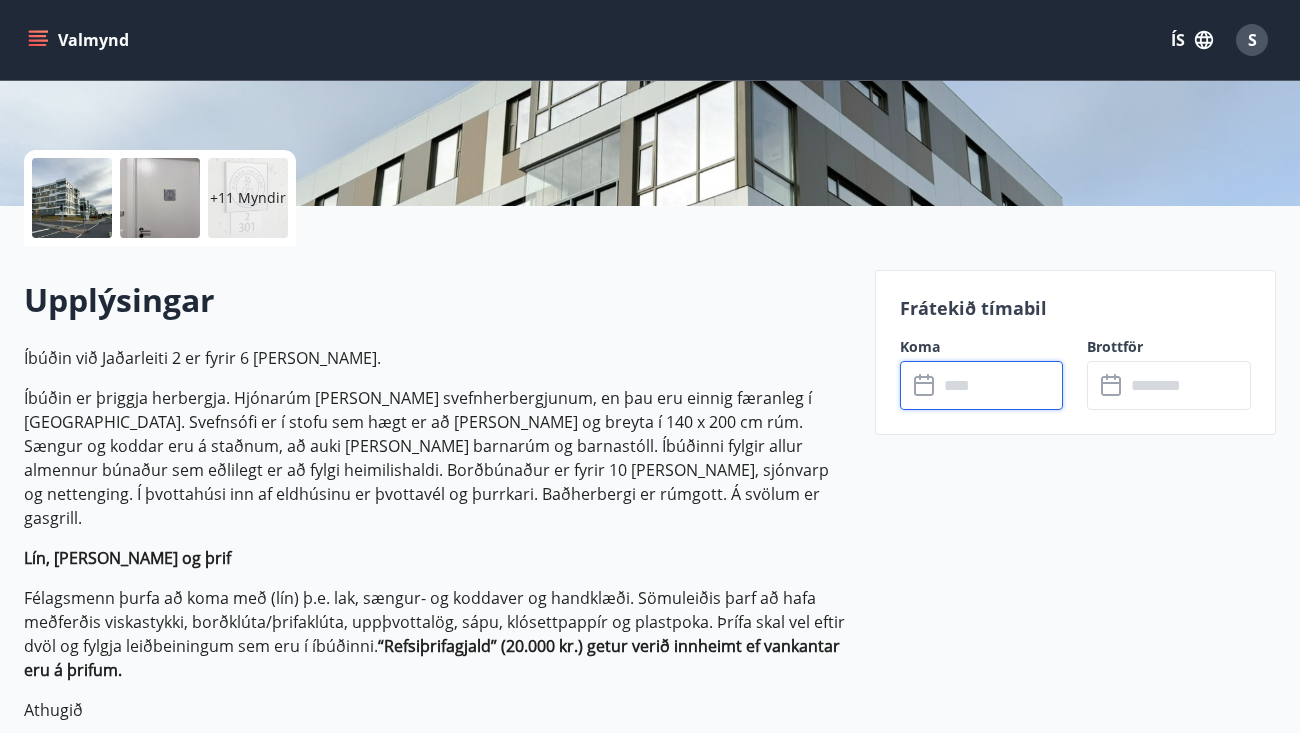 click at bounding box center [1001, 385] 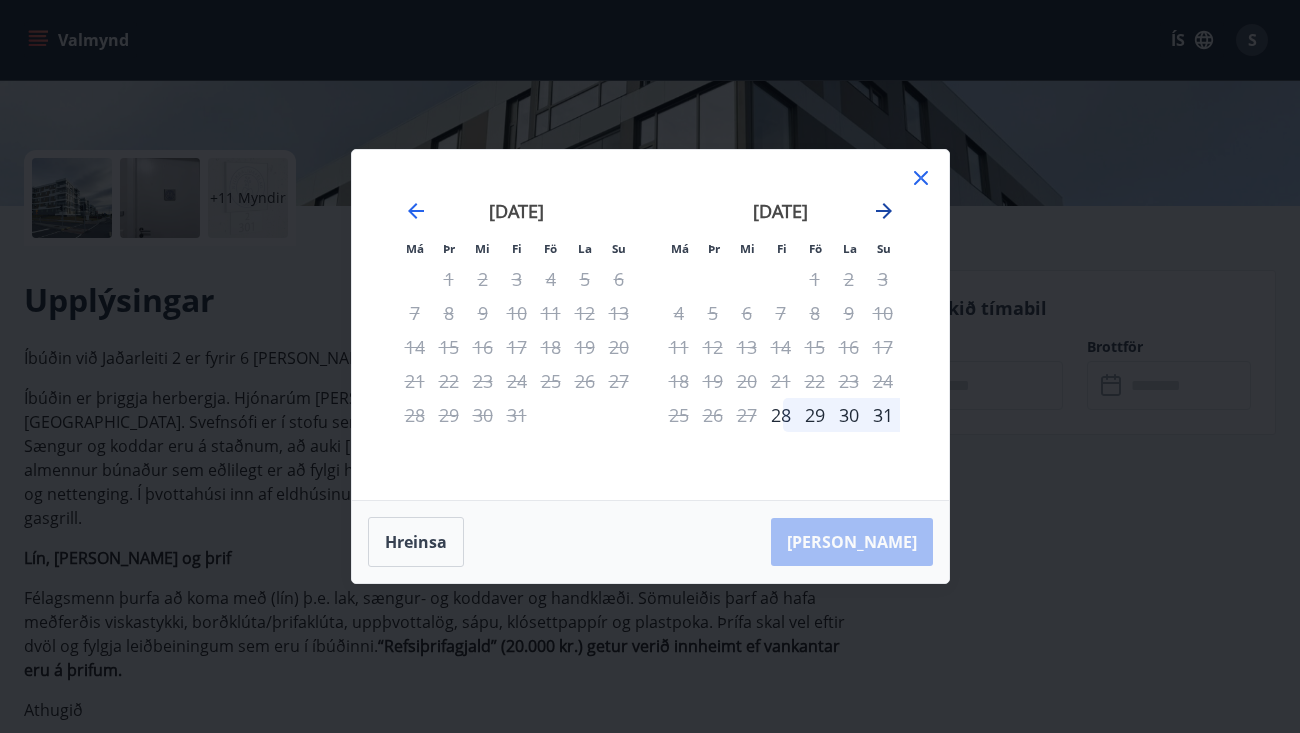click 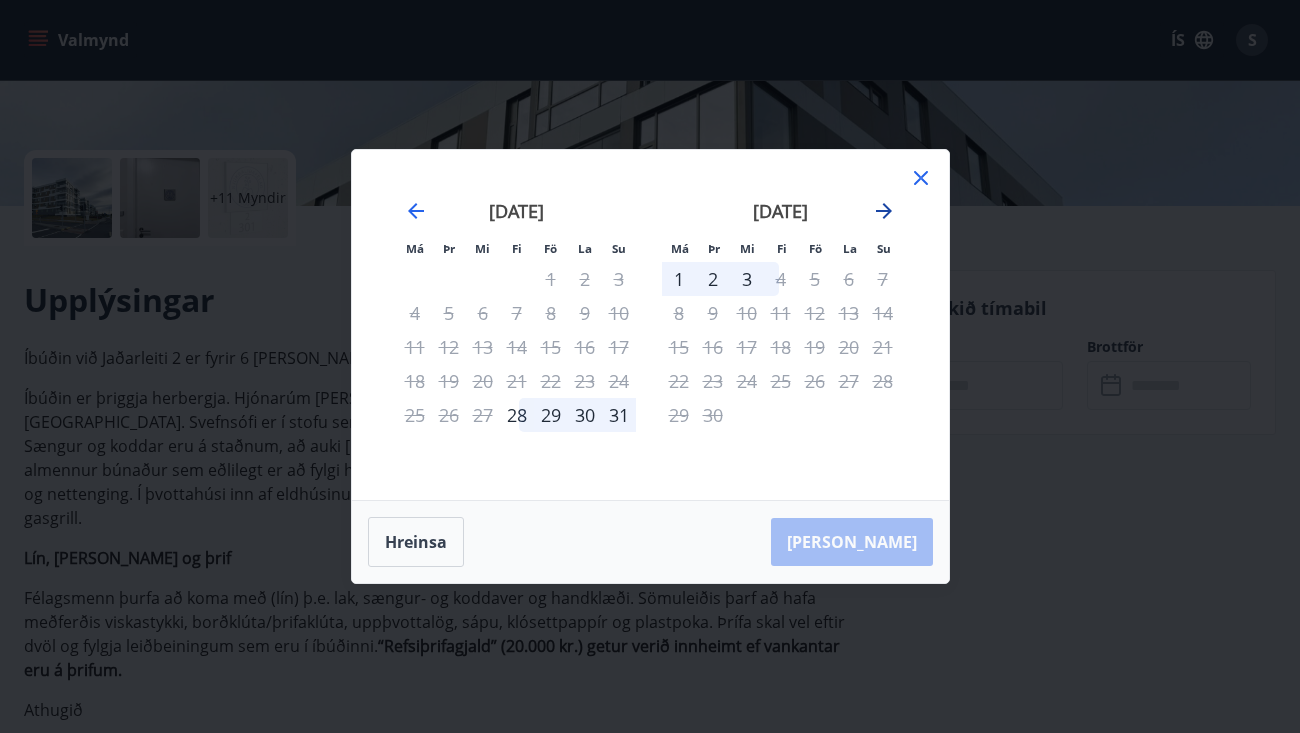 click 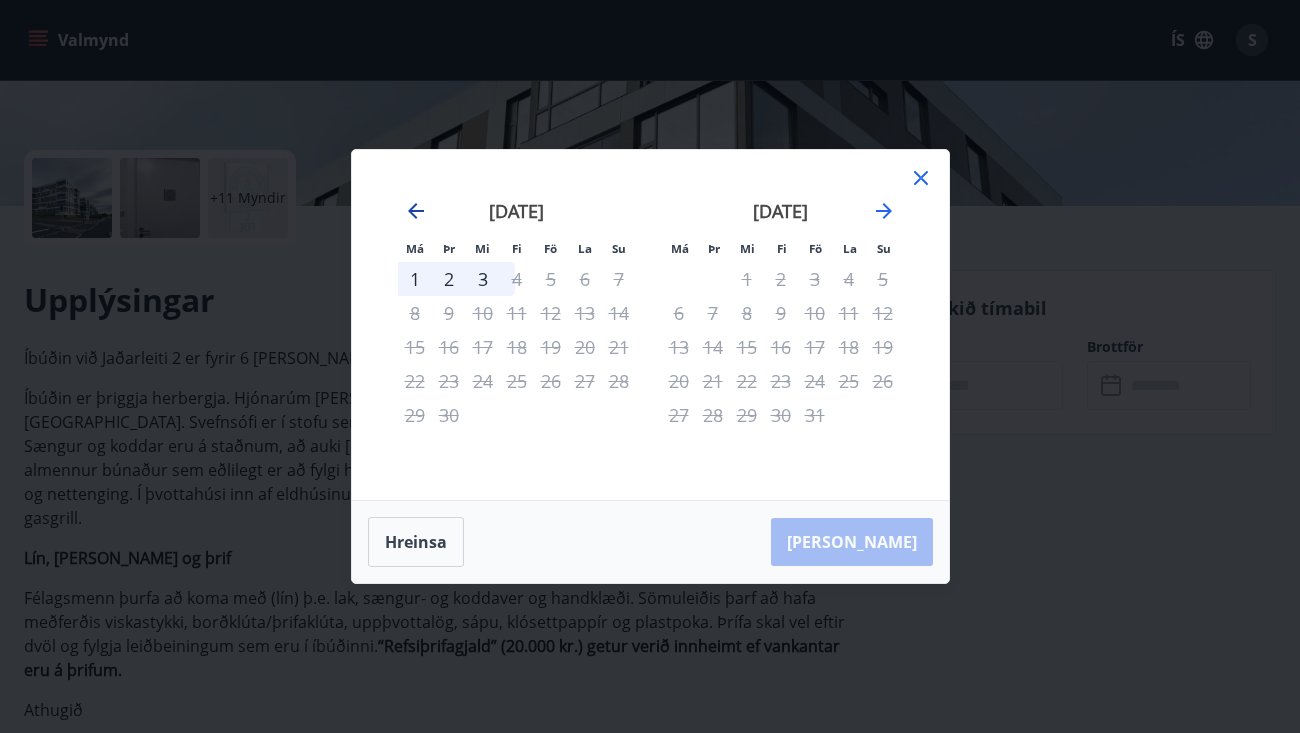 click 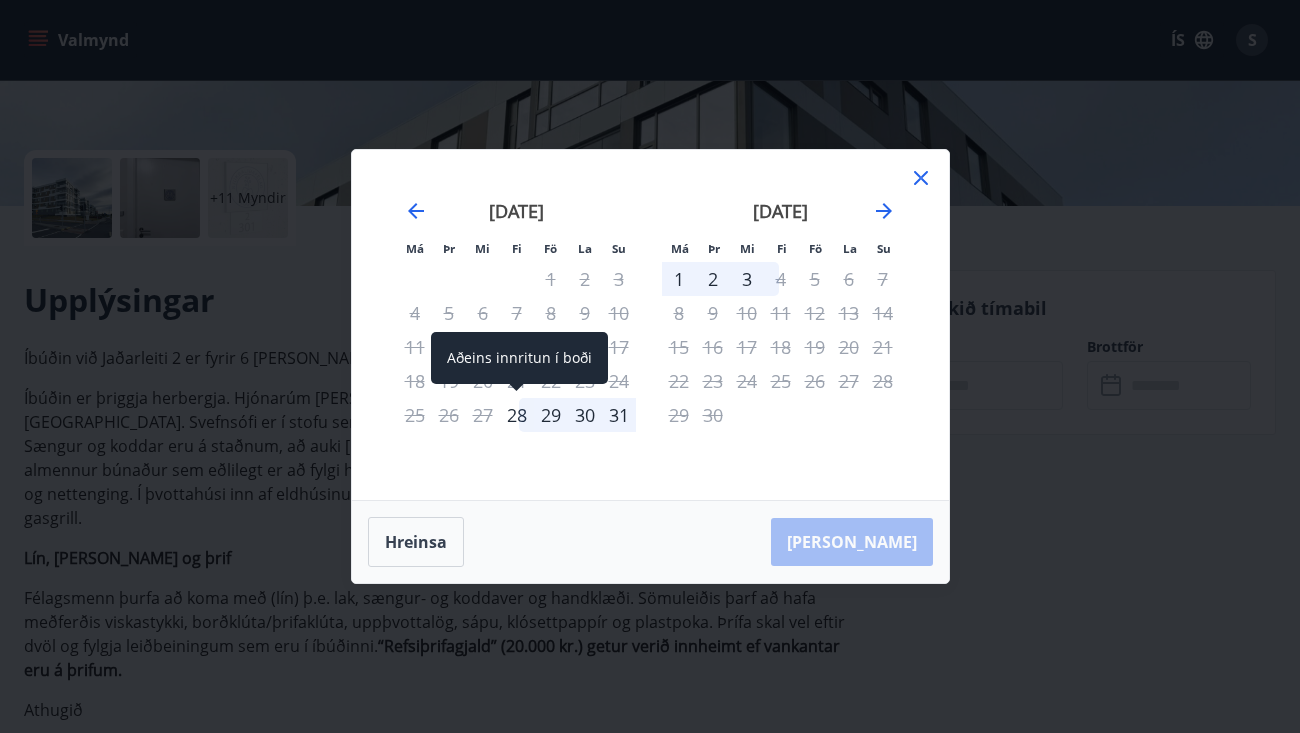 click on "28" at bounding box center (517, 415) 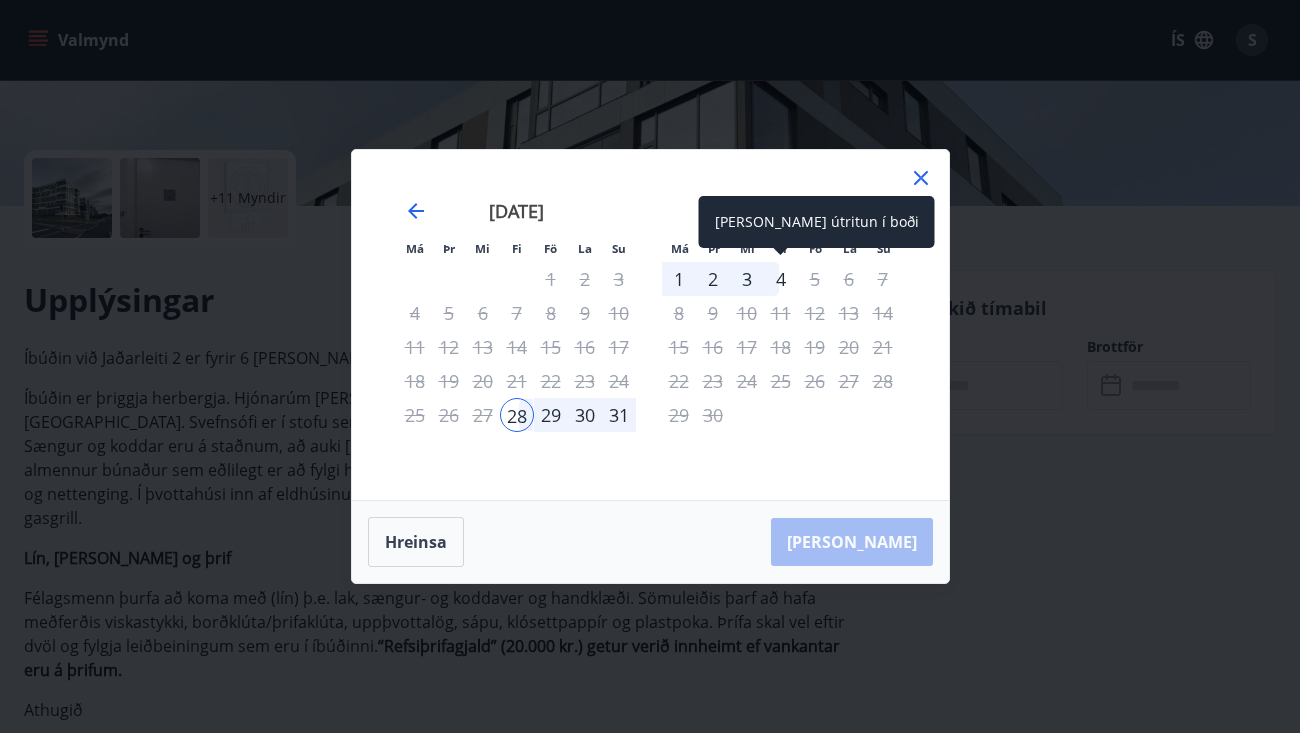 click on "4" at bounding box center [781, 279] 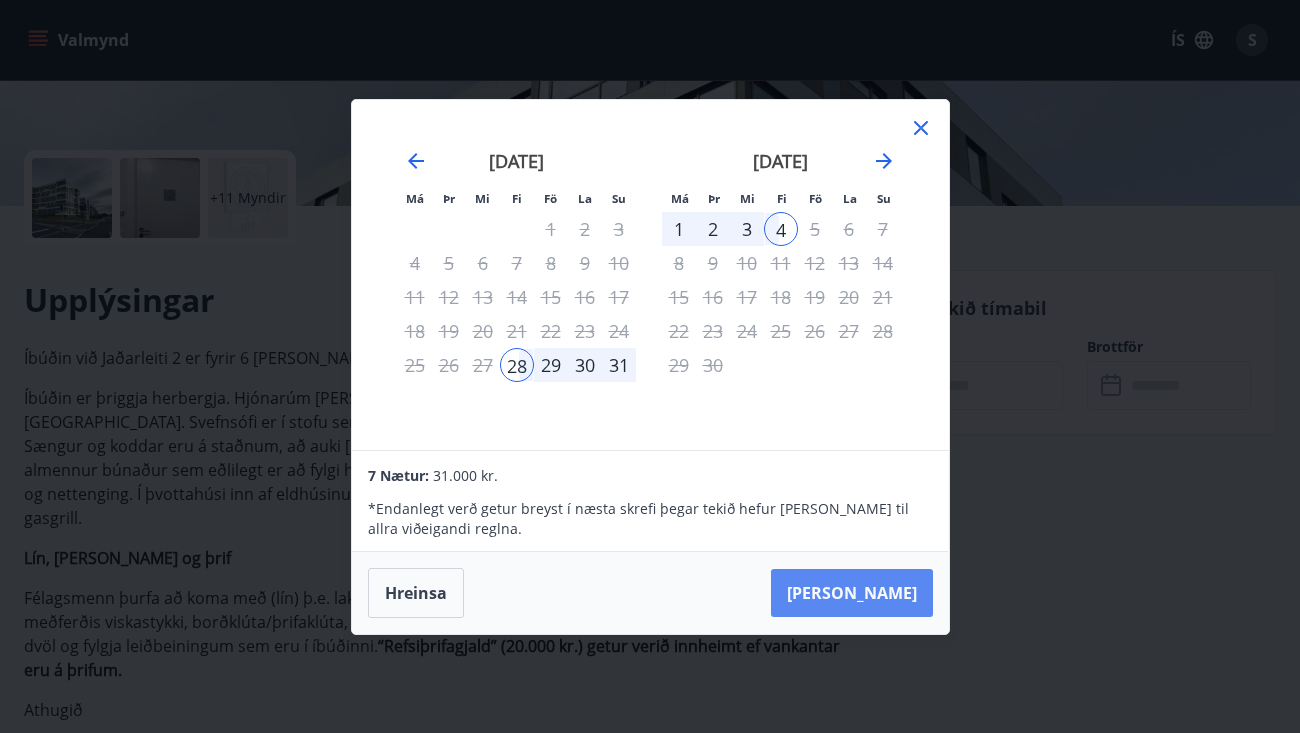 click on "[PERSON_NAME]" at bounding box center (852, 593) 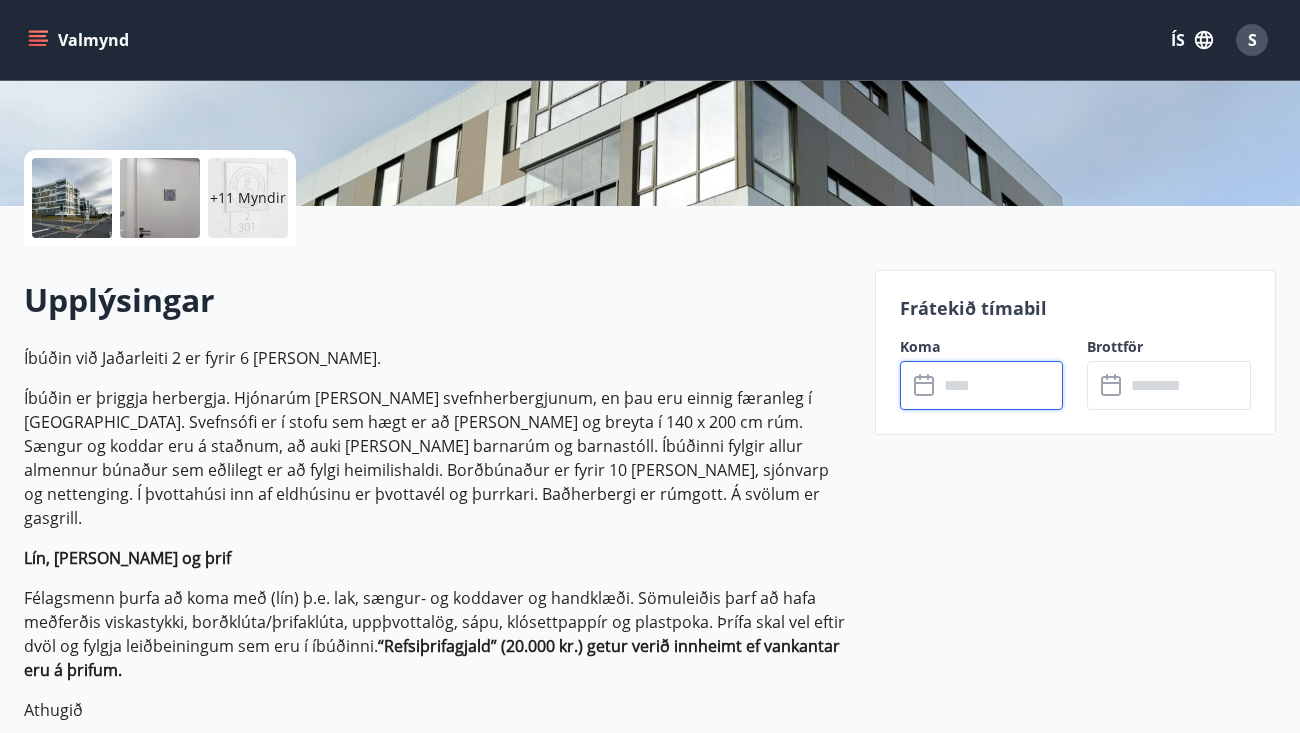 type on "******" 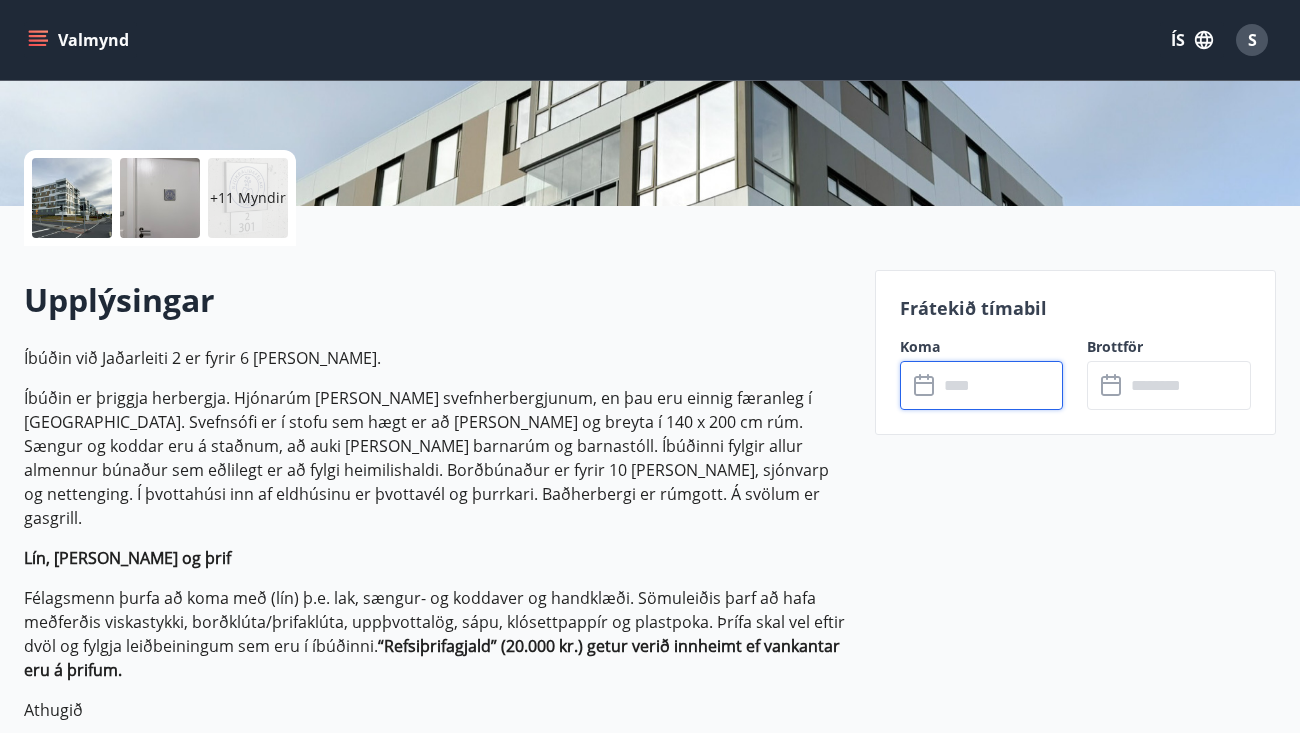 type on "******" 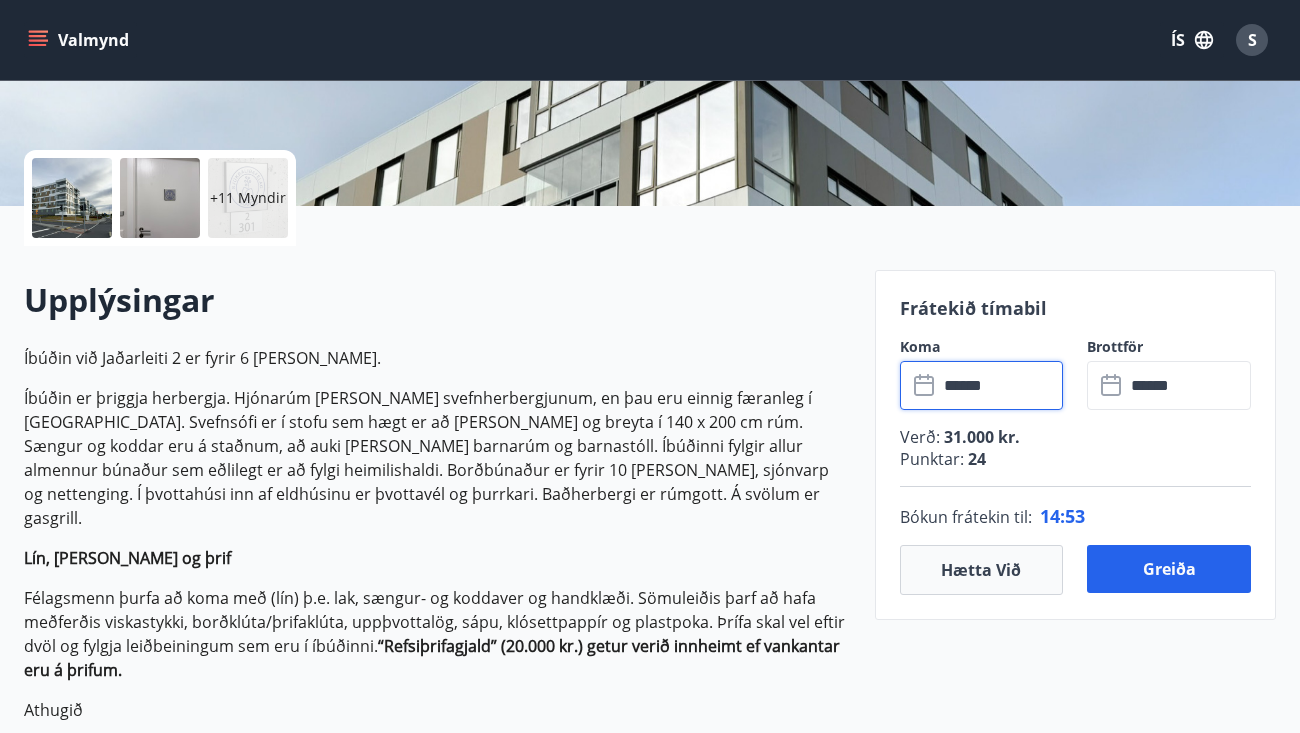 click on "+11 Myndir" at bounding box center [248, 198] 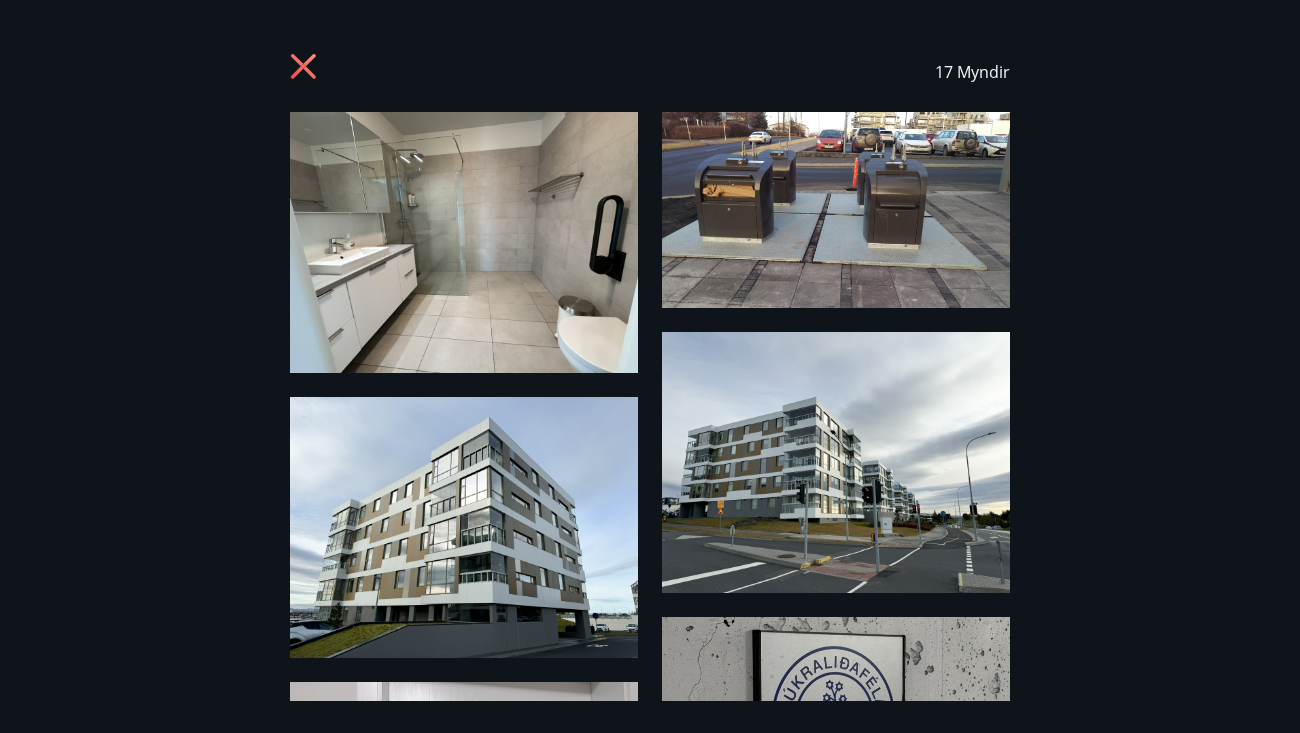 scroll, scrollTop: 0, scrollLeft: 0, axis: both 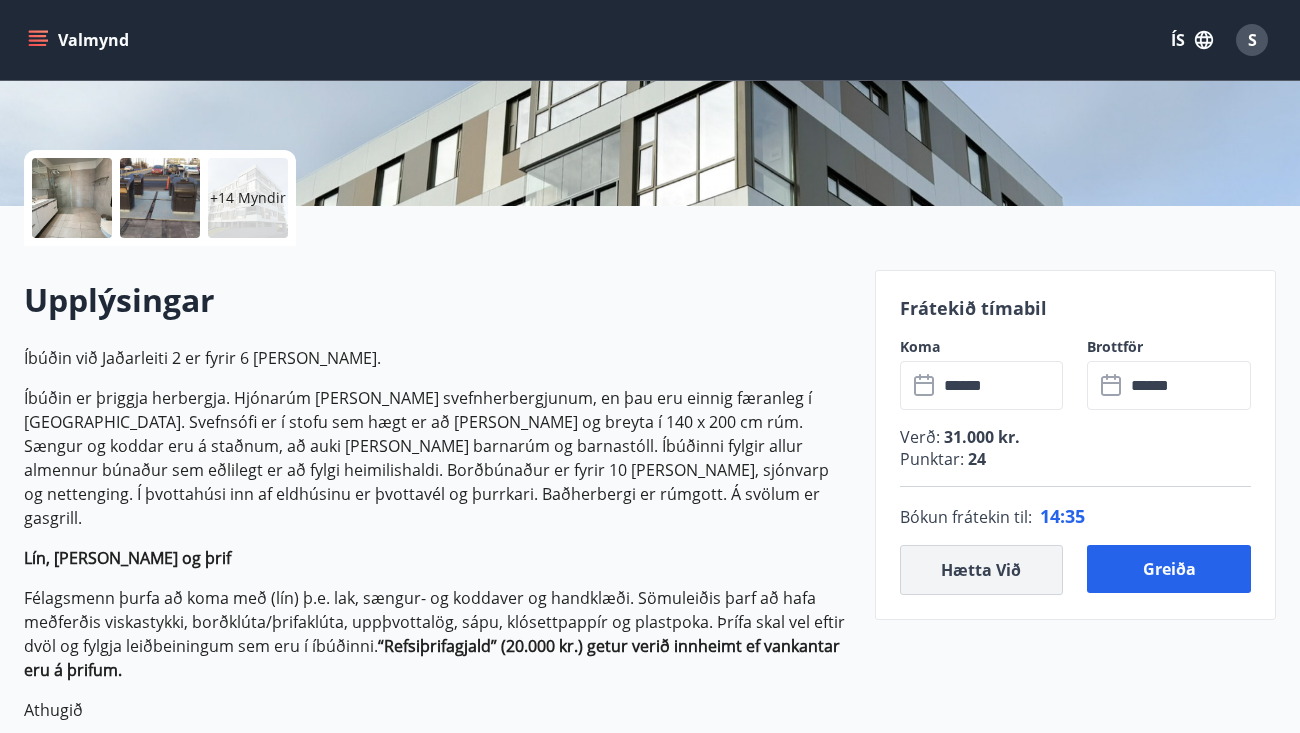 click on "Hætta við" at bounding box center (982, 570) 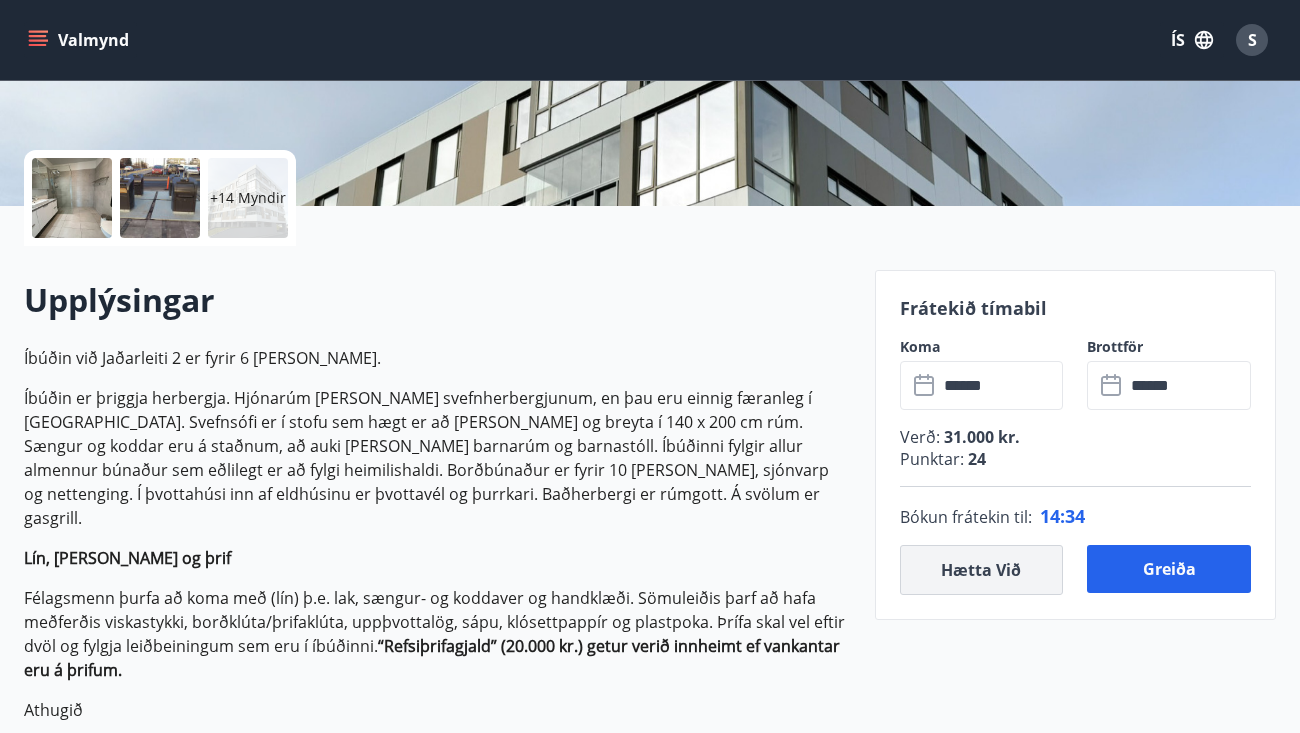 type 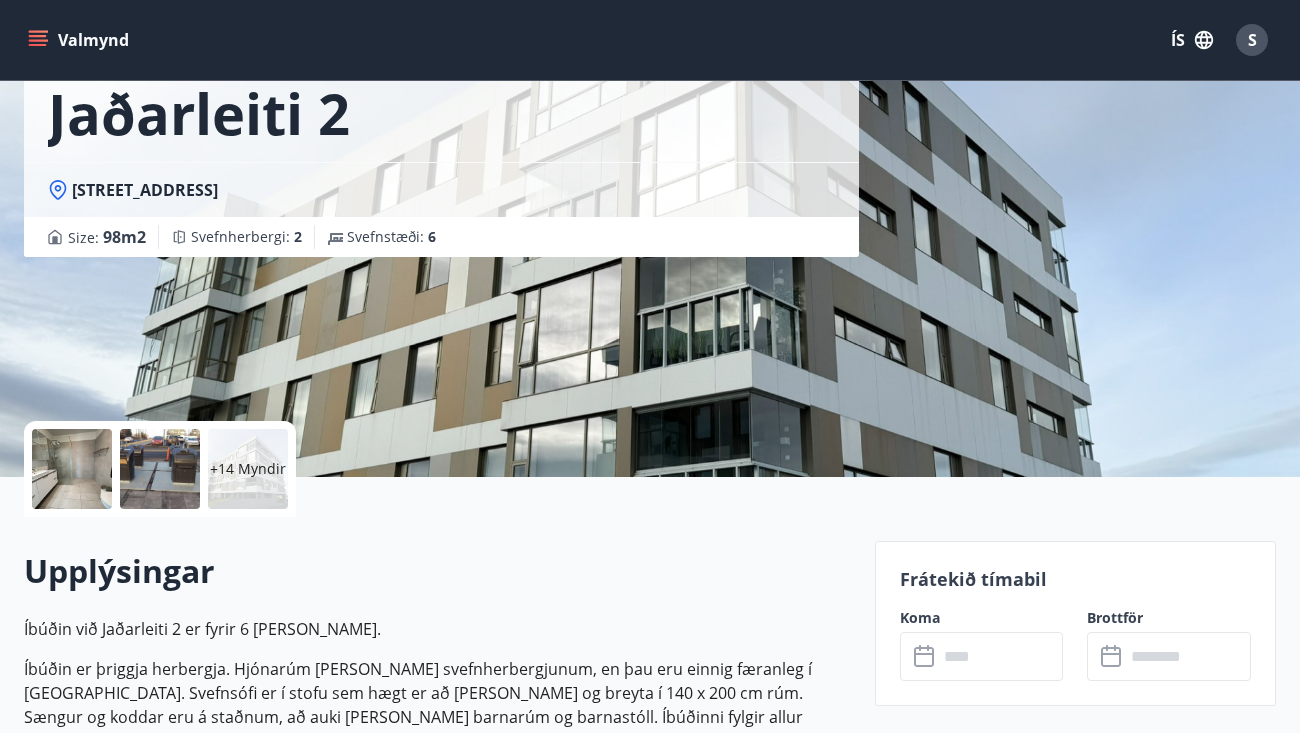 scroll, scrollTop: 248, scrollLeft: 0, axis: vertical 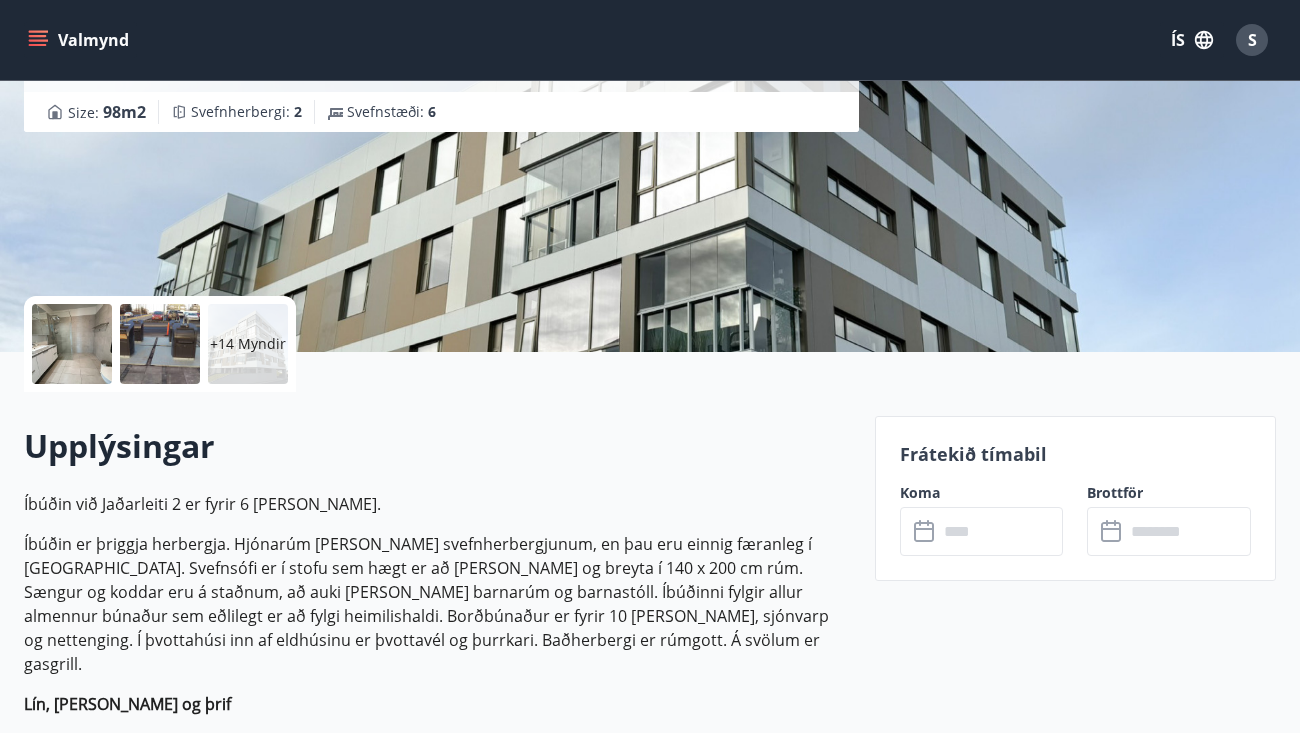 click on "+14 Myndir" at bounding box center [248, 344] 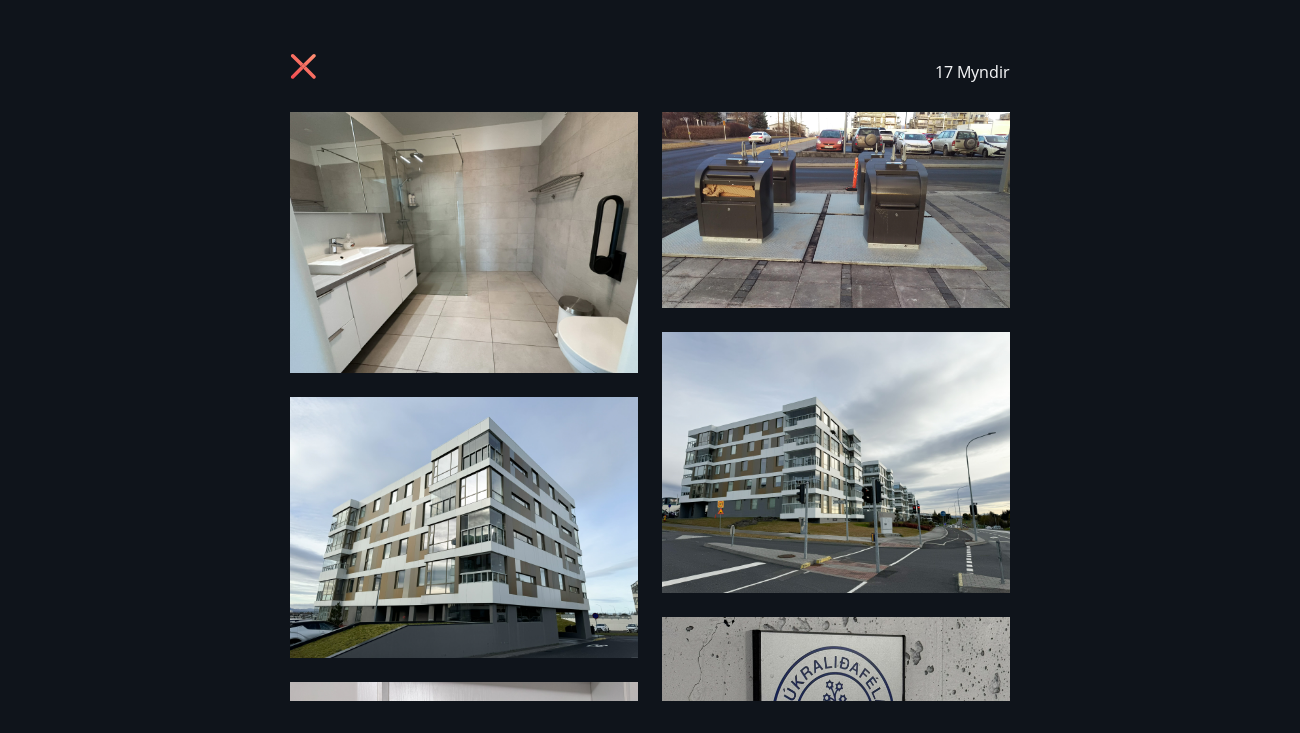 click at bounding box center [836, 210] 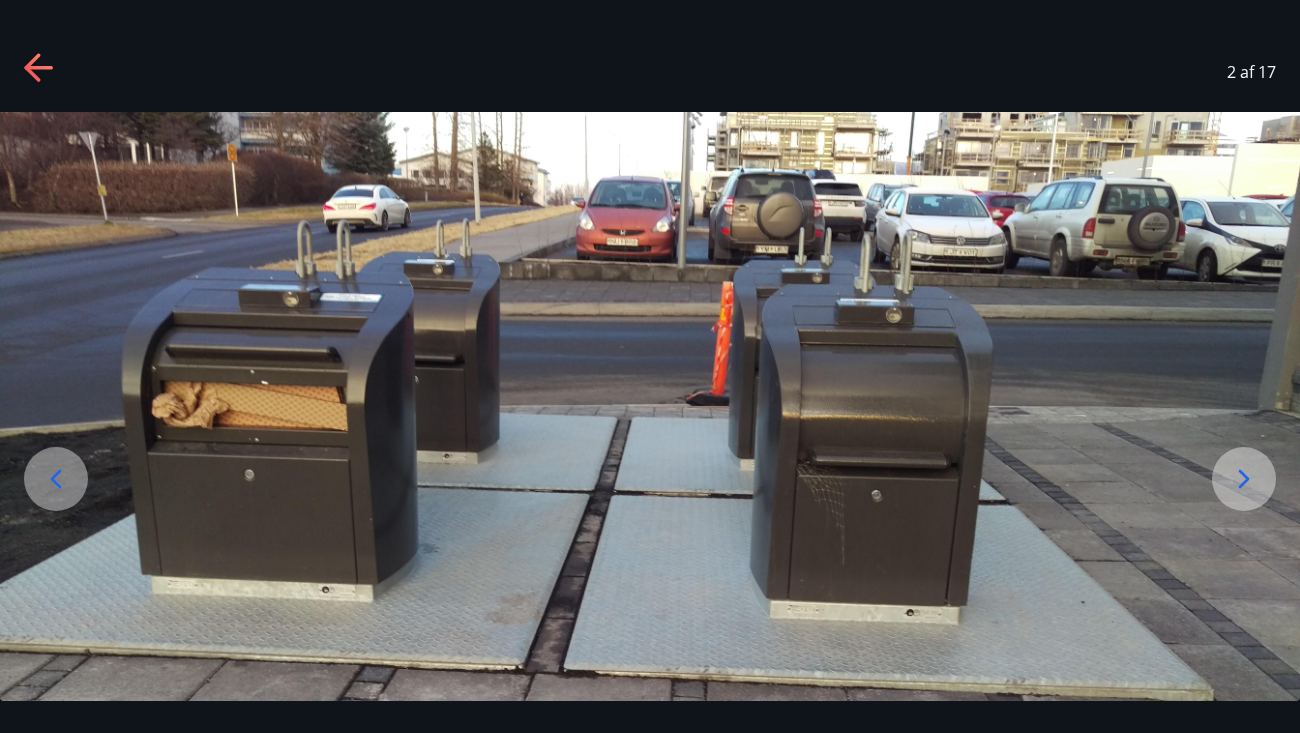 click 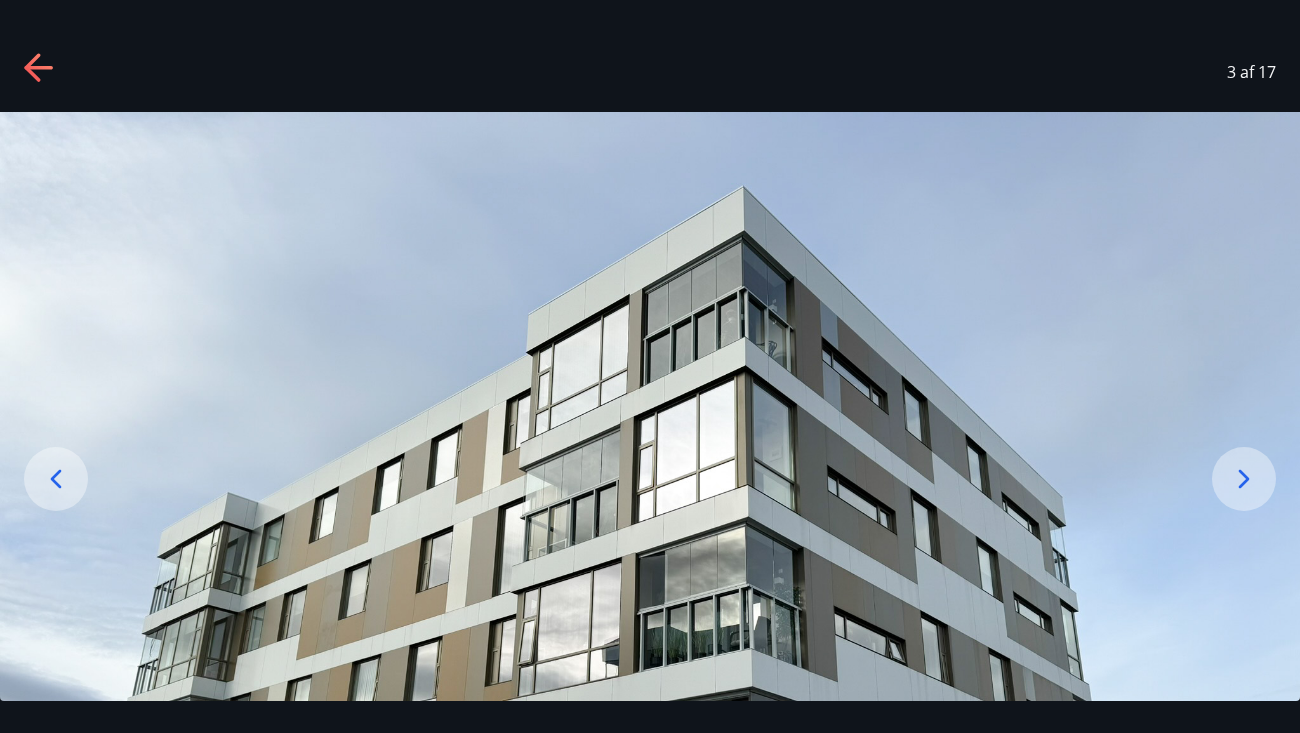 click 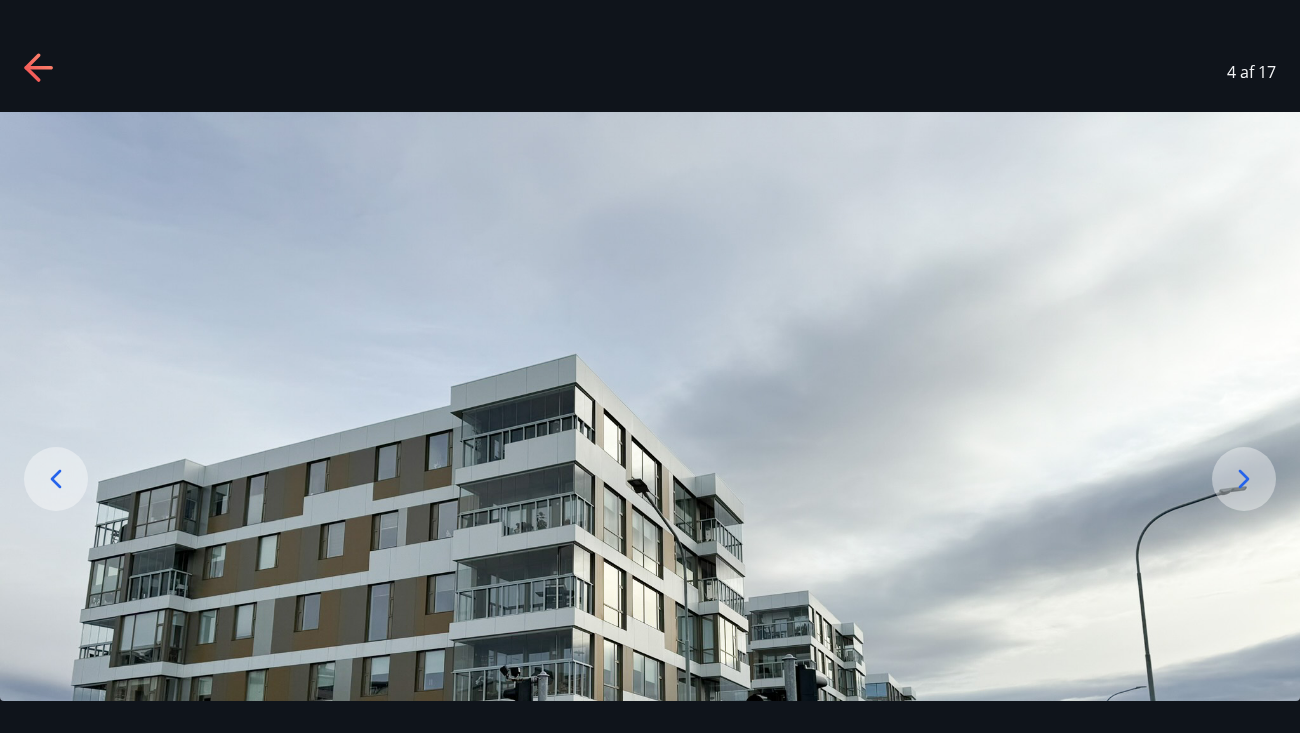 click 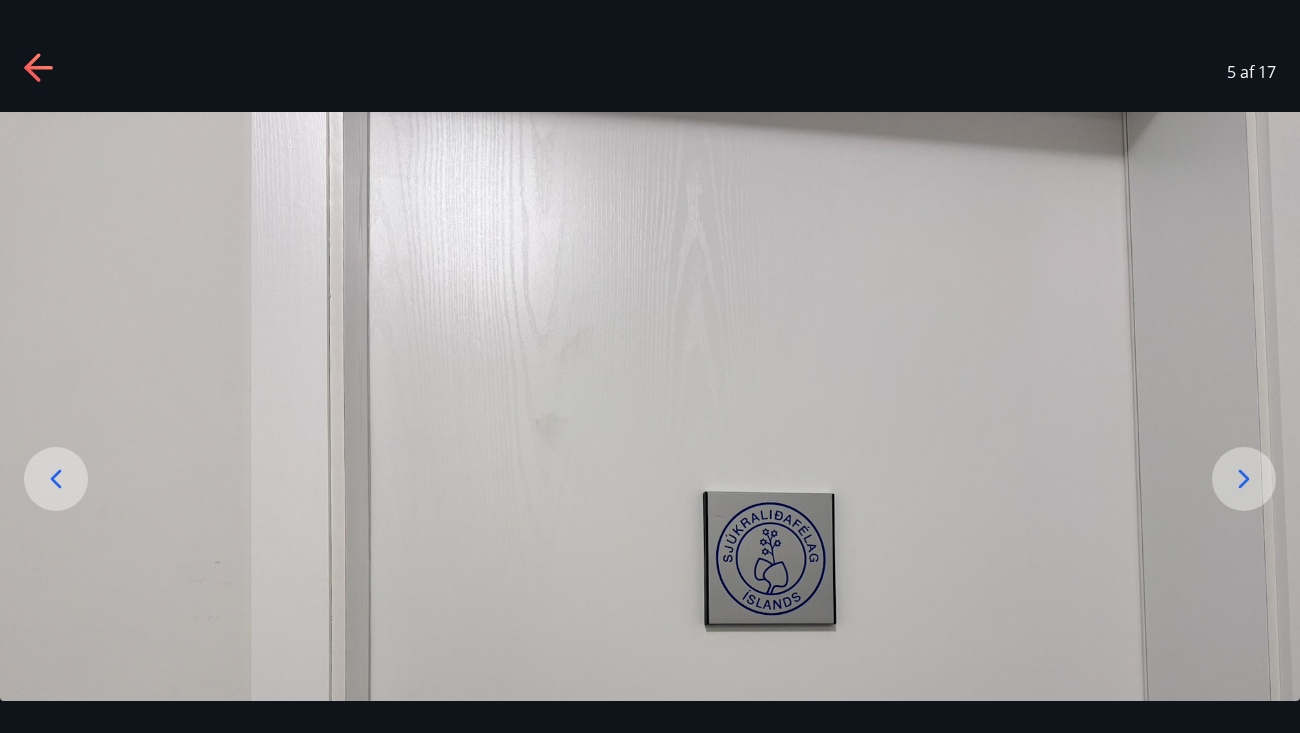 click 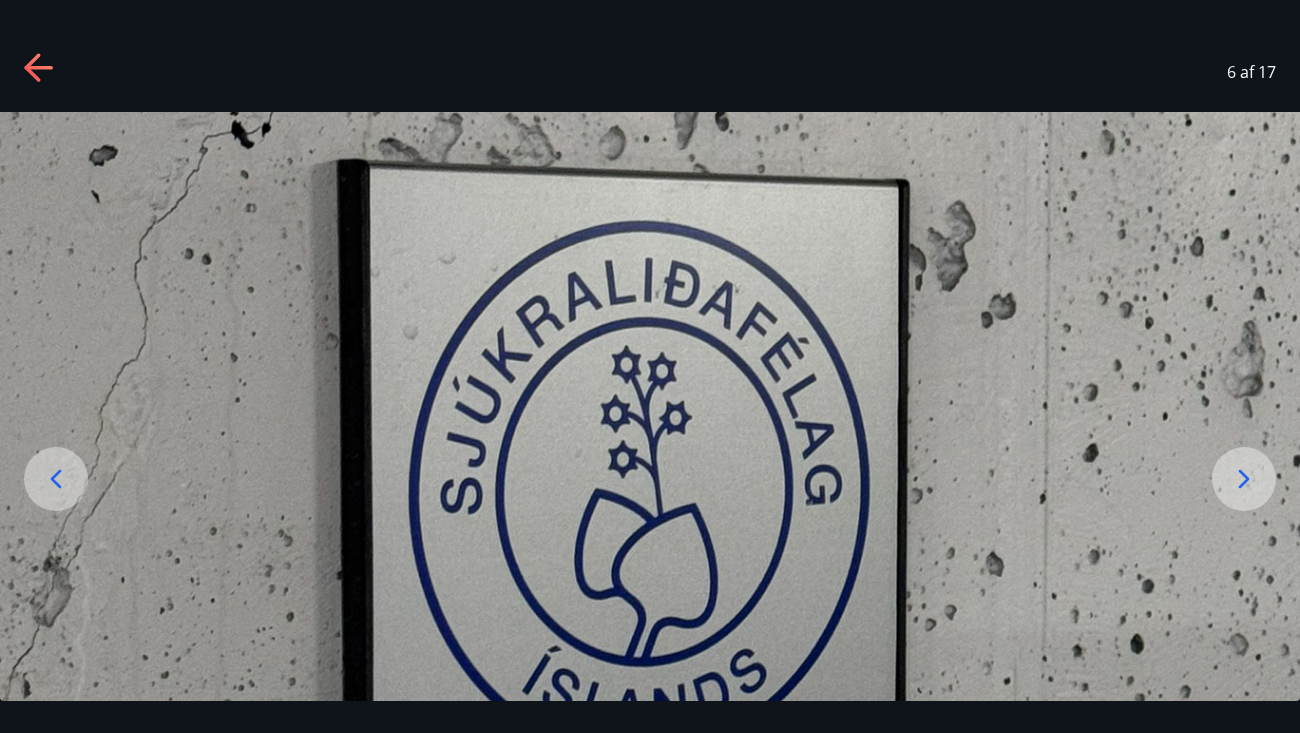 click 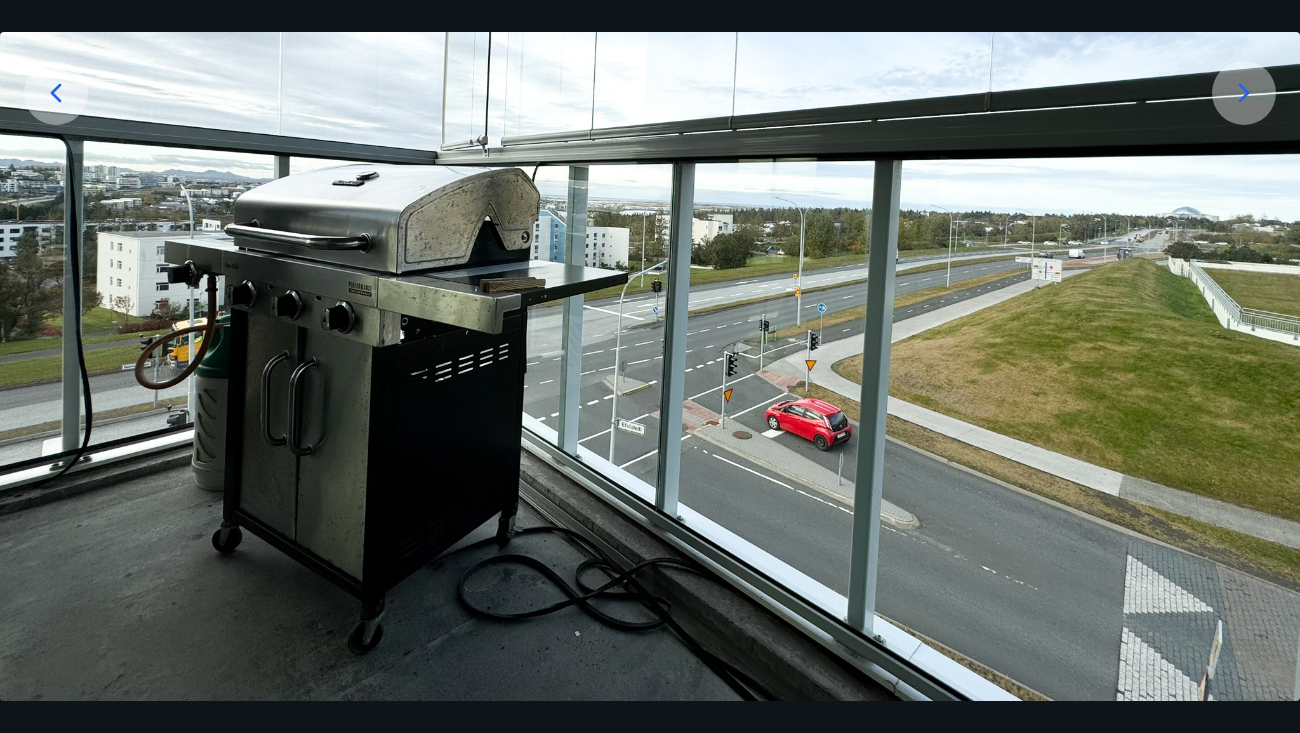 scroll, scrollTop: 386, scrollLeft: 0, axis: vertical 